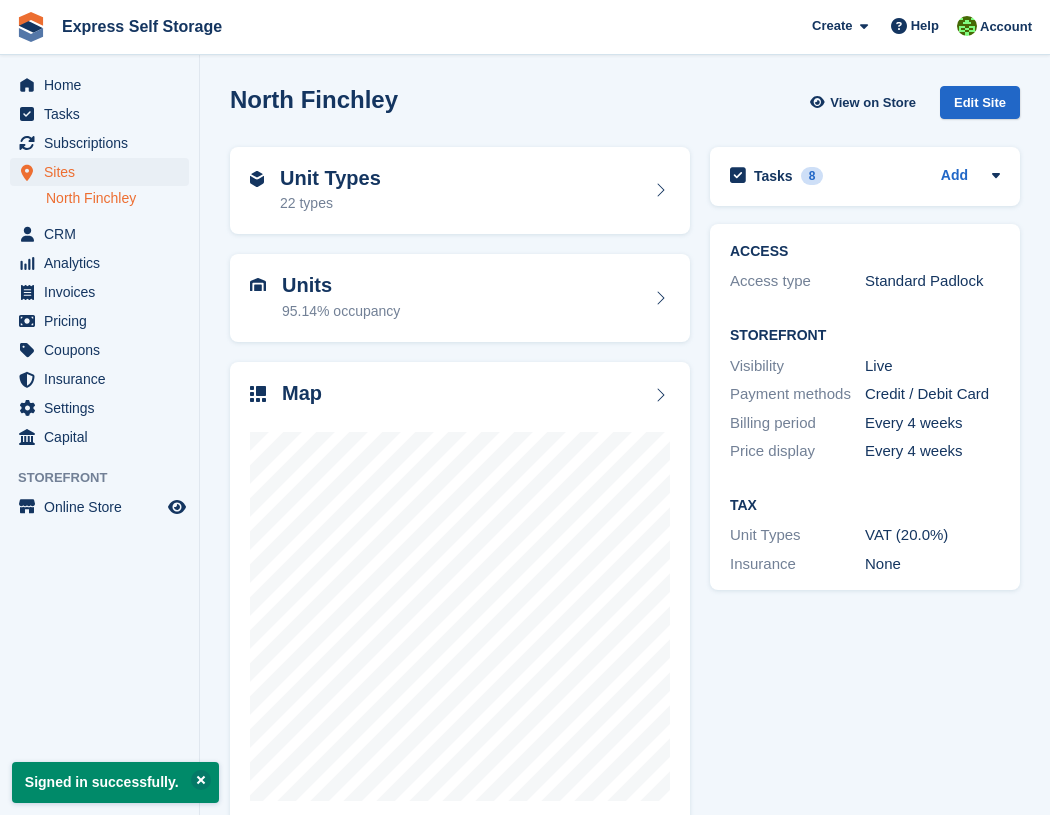 scroll, scrollTop: 0, scrollLeft: 0, axis: both 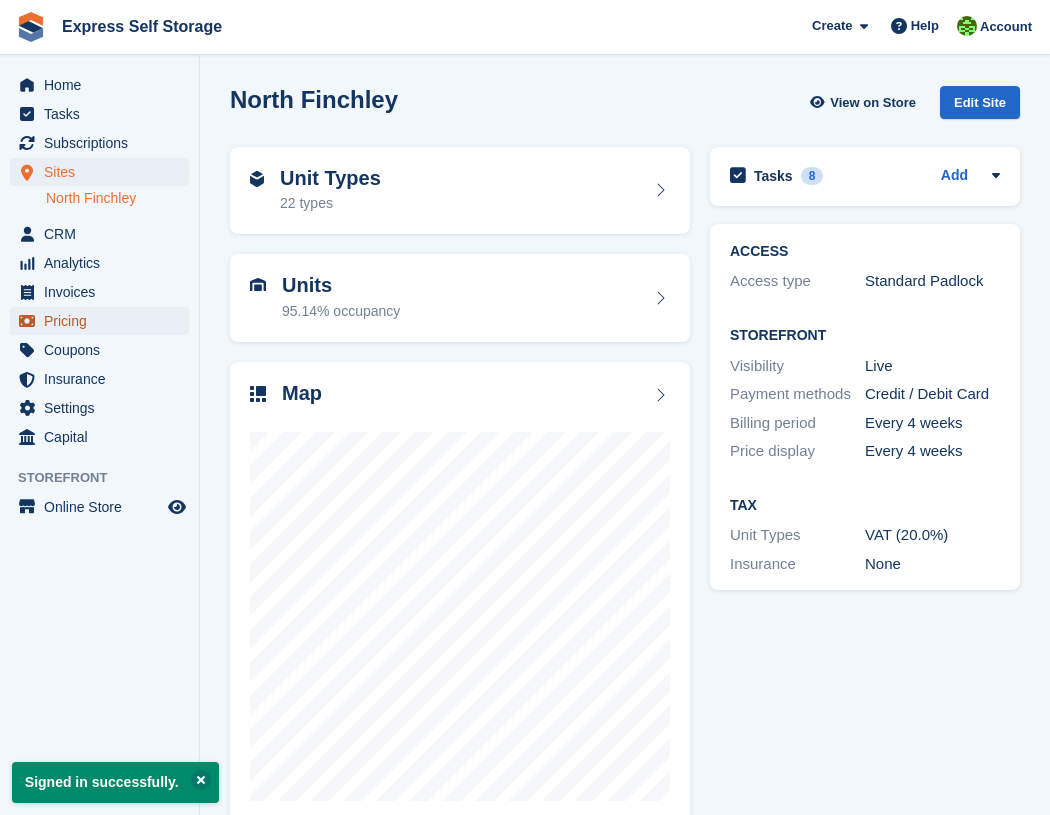 click on "Pricing" at bounding box center [104, 321] 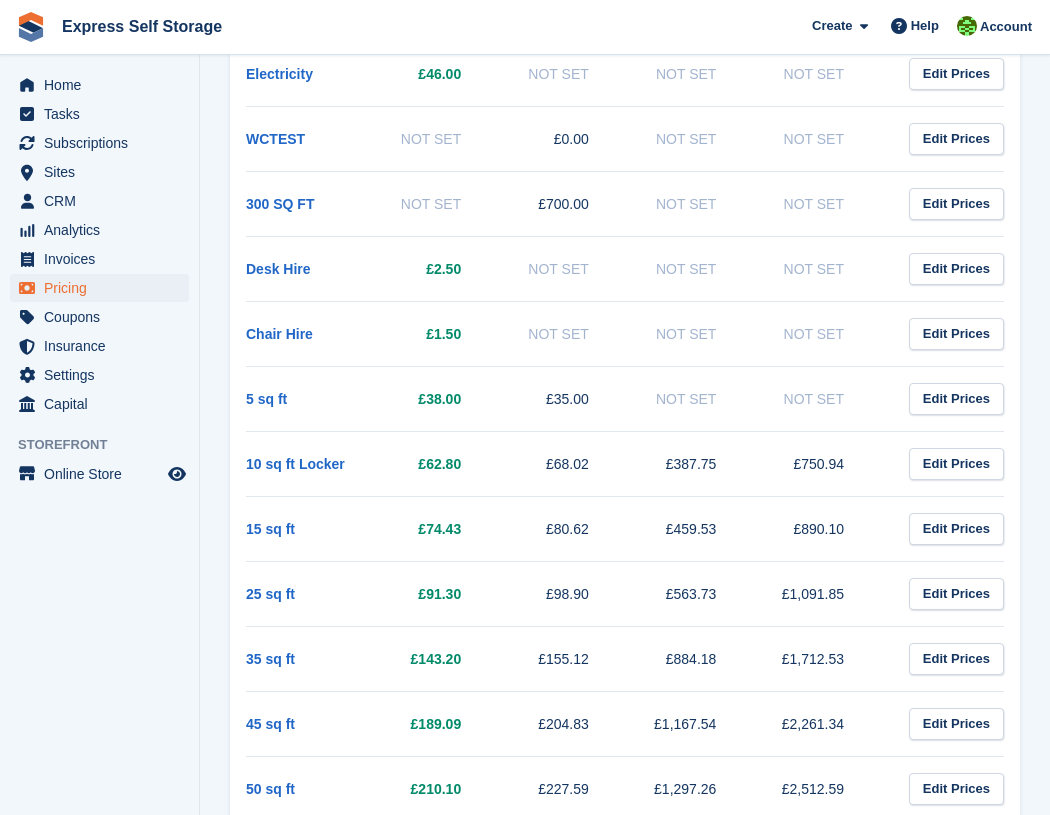scroll, scrollTop: 1346, scrollLeft: 0, axis: vertical 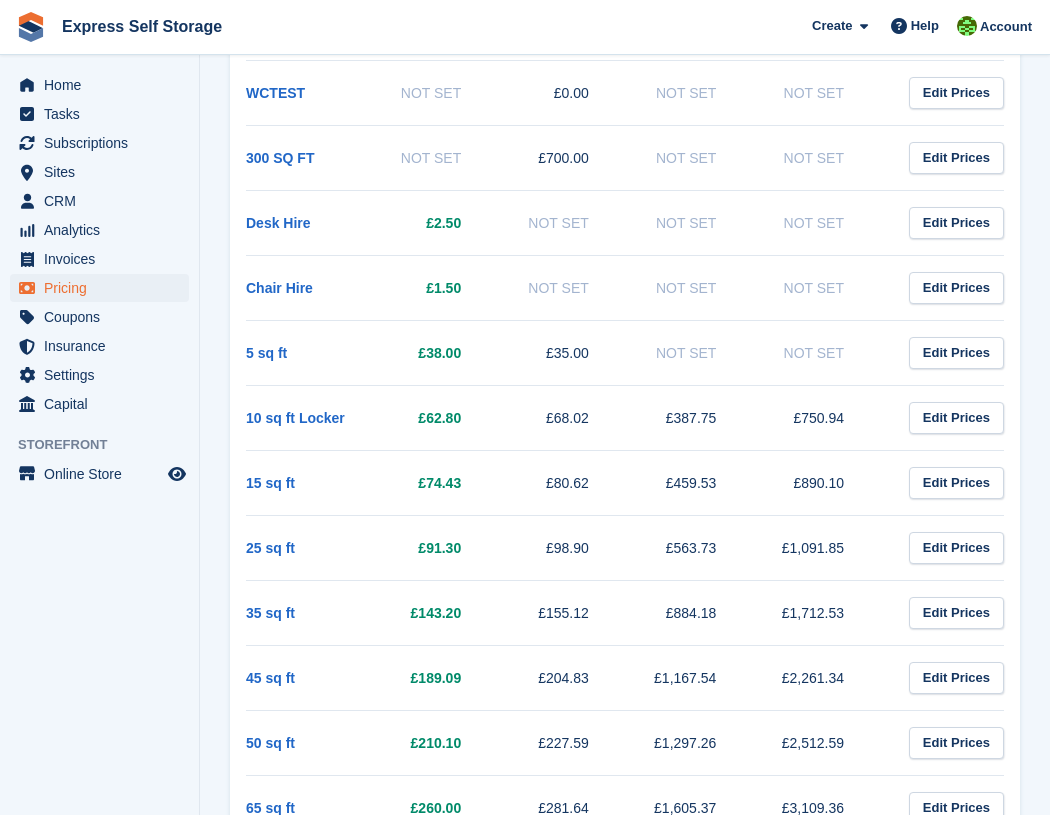 drag, startPoint x: 399, startPoint y: 597, endPoint x: 490, endPoint y: 602, distance: 91.13726 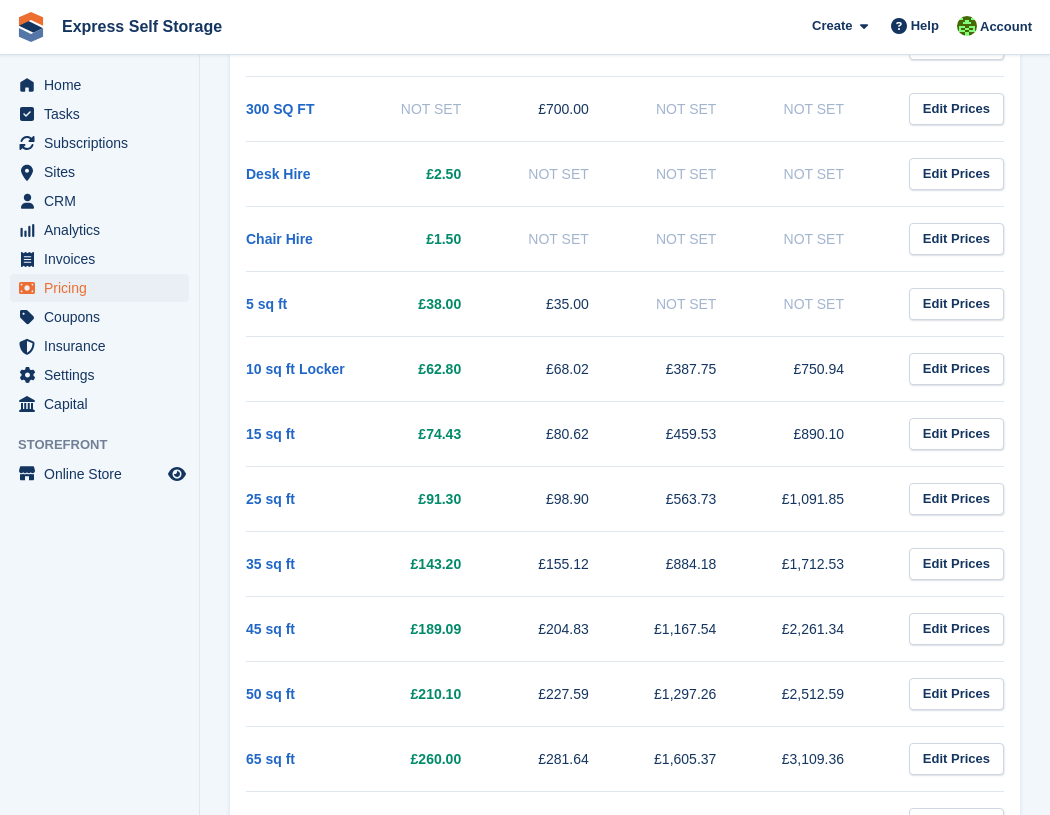 scroll, scrollTop: 1396, scrollLeft: 0, axis: vertical 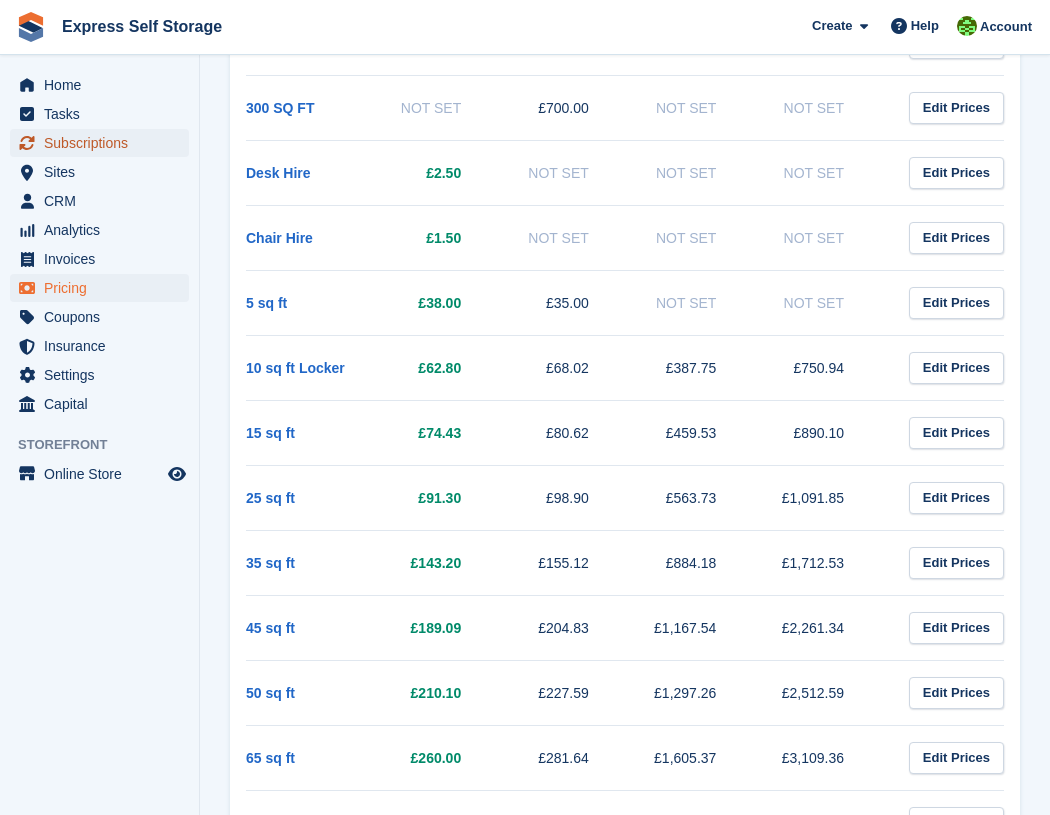 click on "Subscriptions" at bounding box center [104, 143] 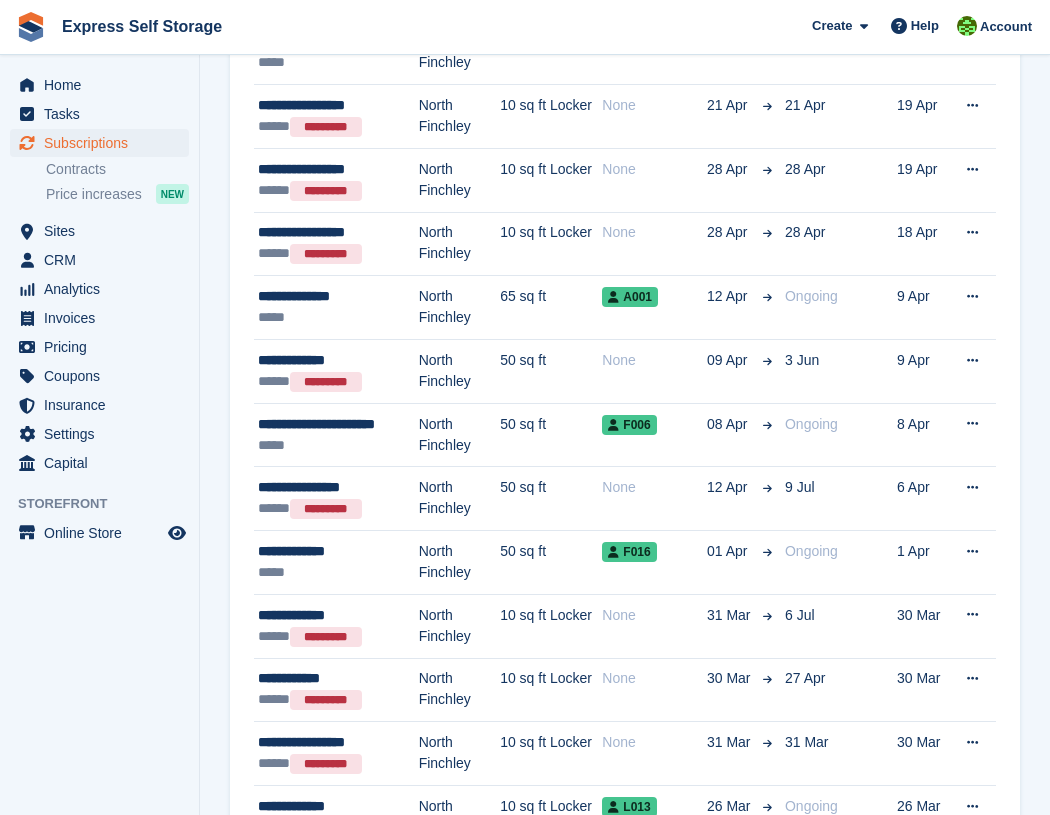 scroll, scrollTop: 0, scrollLeft: 0, axis: both 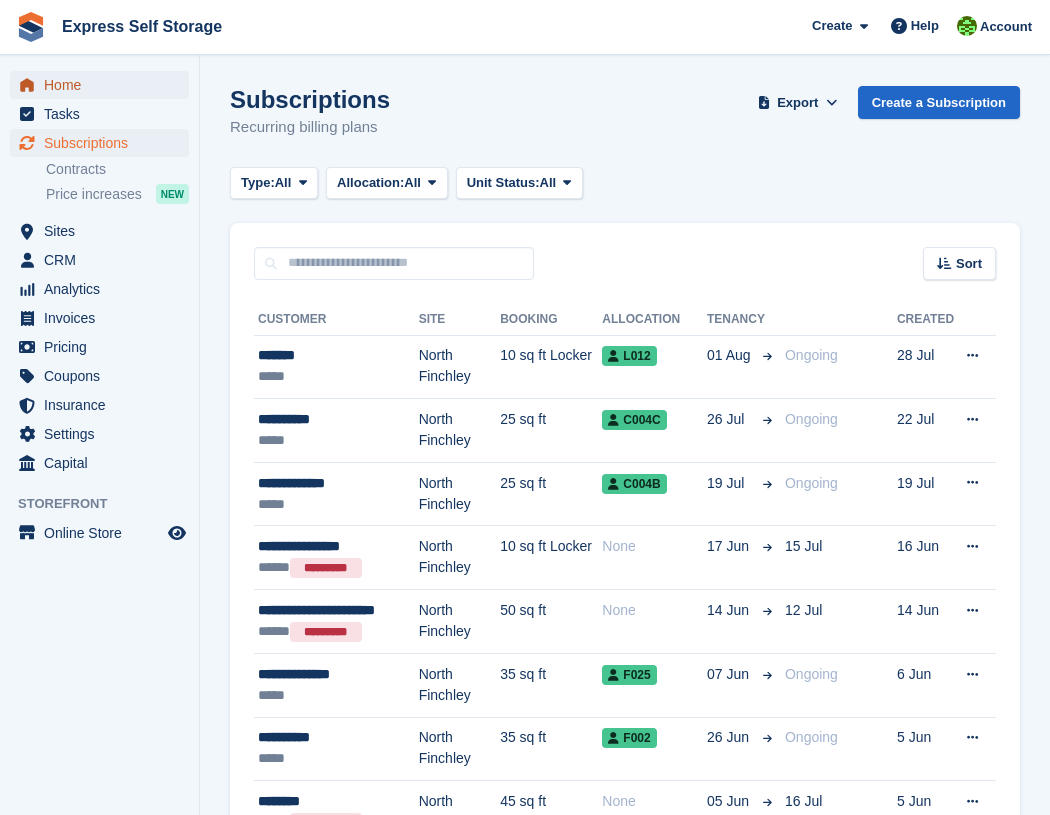 click on "Home" at bounding box center (104, 85) 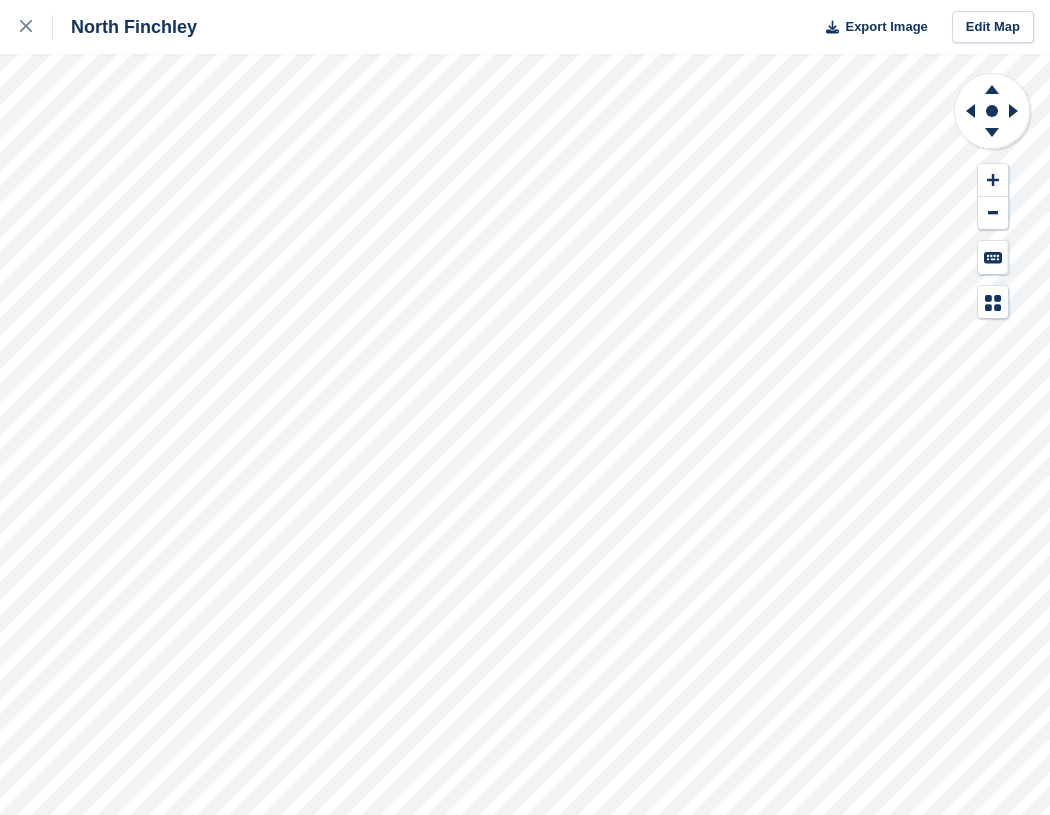 scroll, scrollTop: 0, scrollLeft: 0, axis: both 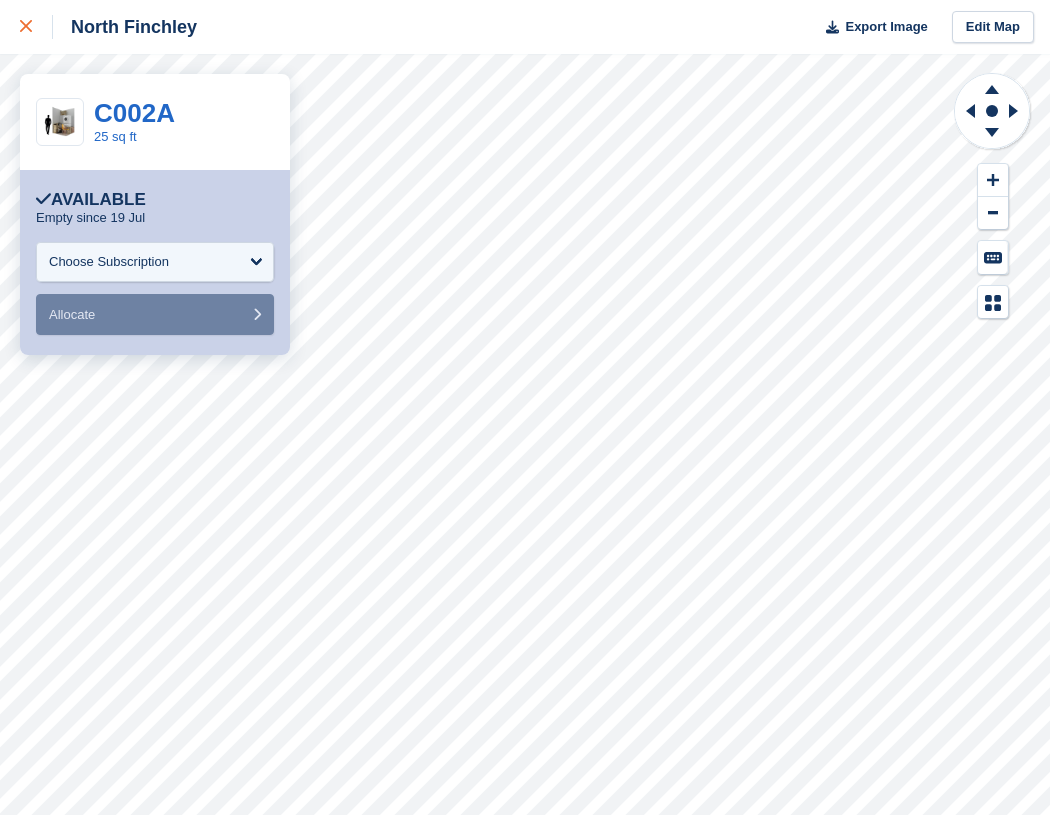 click 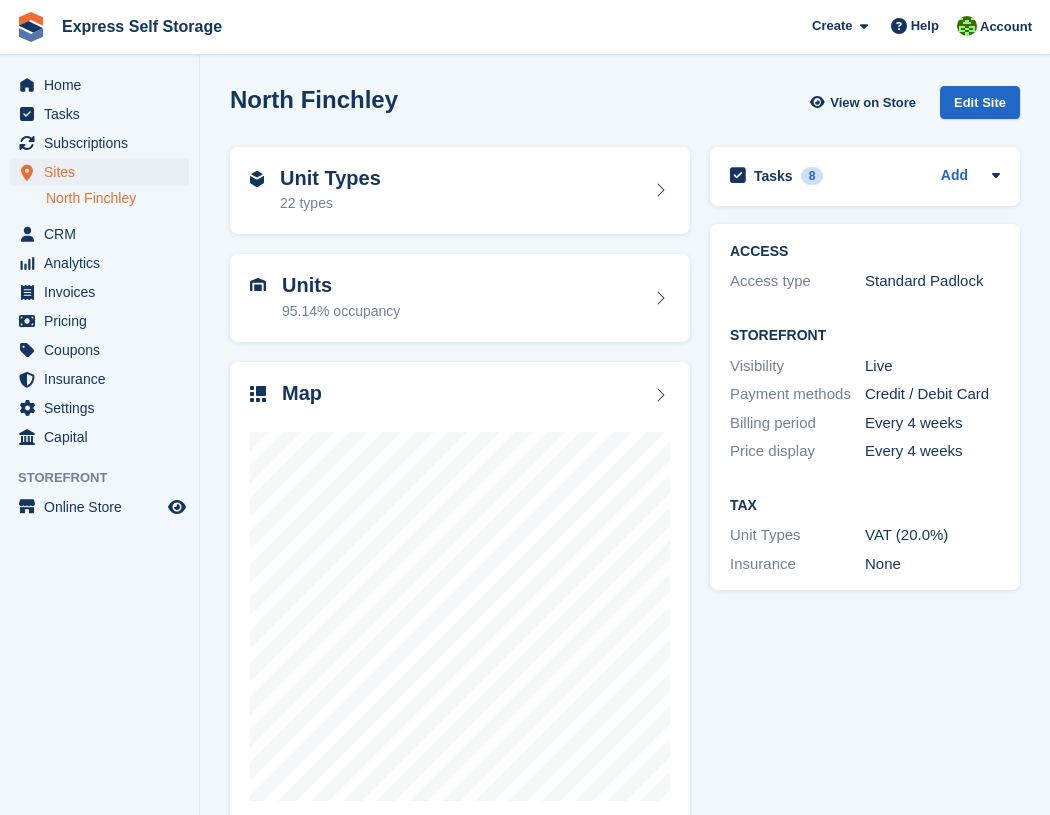 scroll, scrollTop: 0, scrollLeft: 0, axis: both 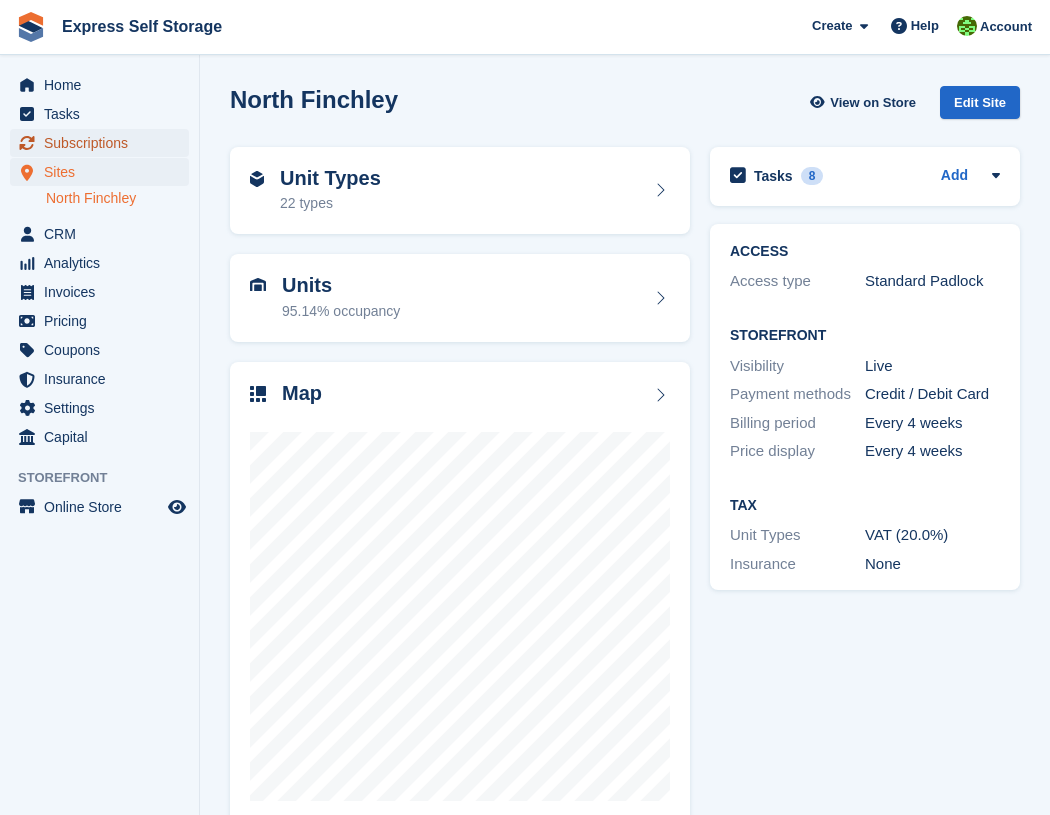 click on "Subscriptions" at bounding box center (104, 143) 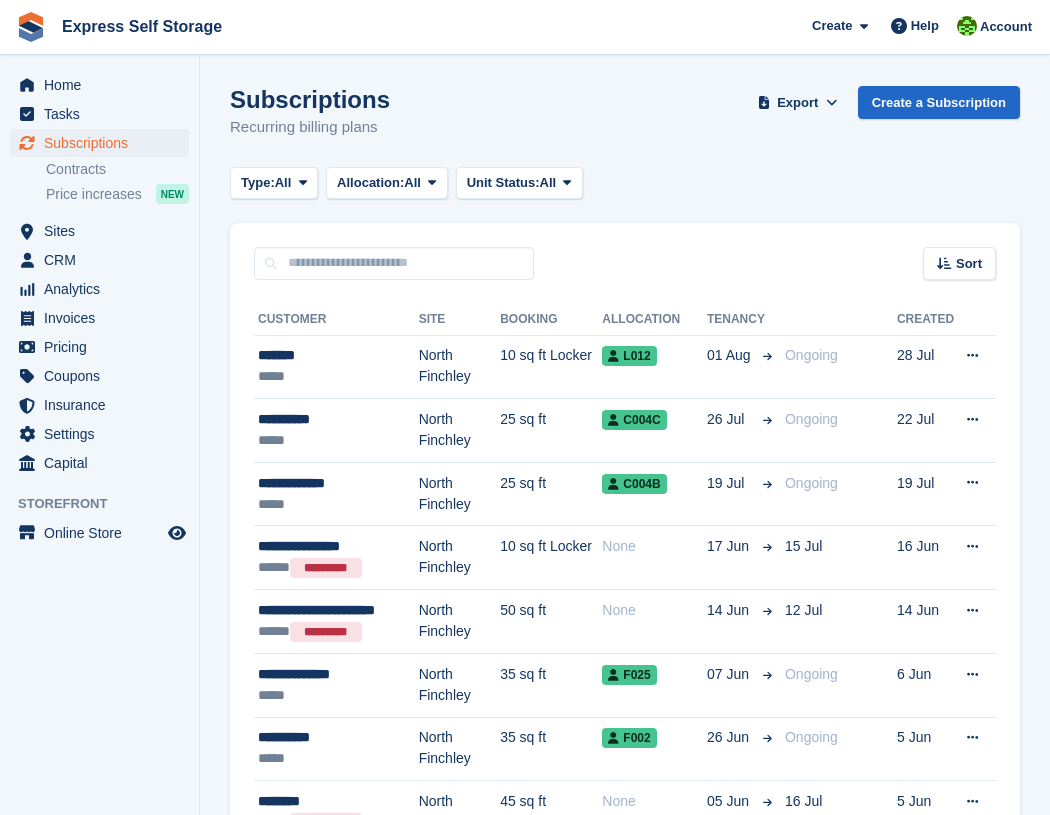 scroll, scrollTop: 0, scrollLeft: 0, axis: both 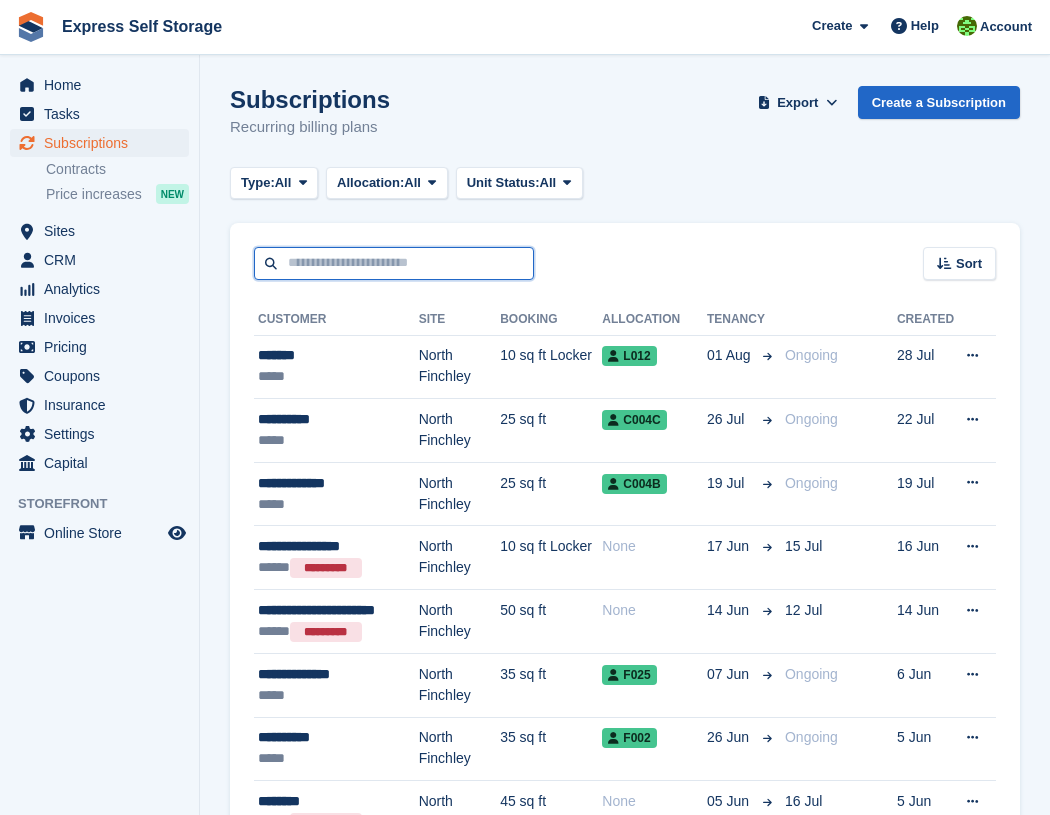 click at bounding box center [394, 263] 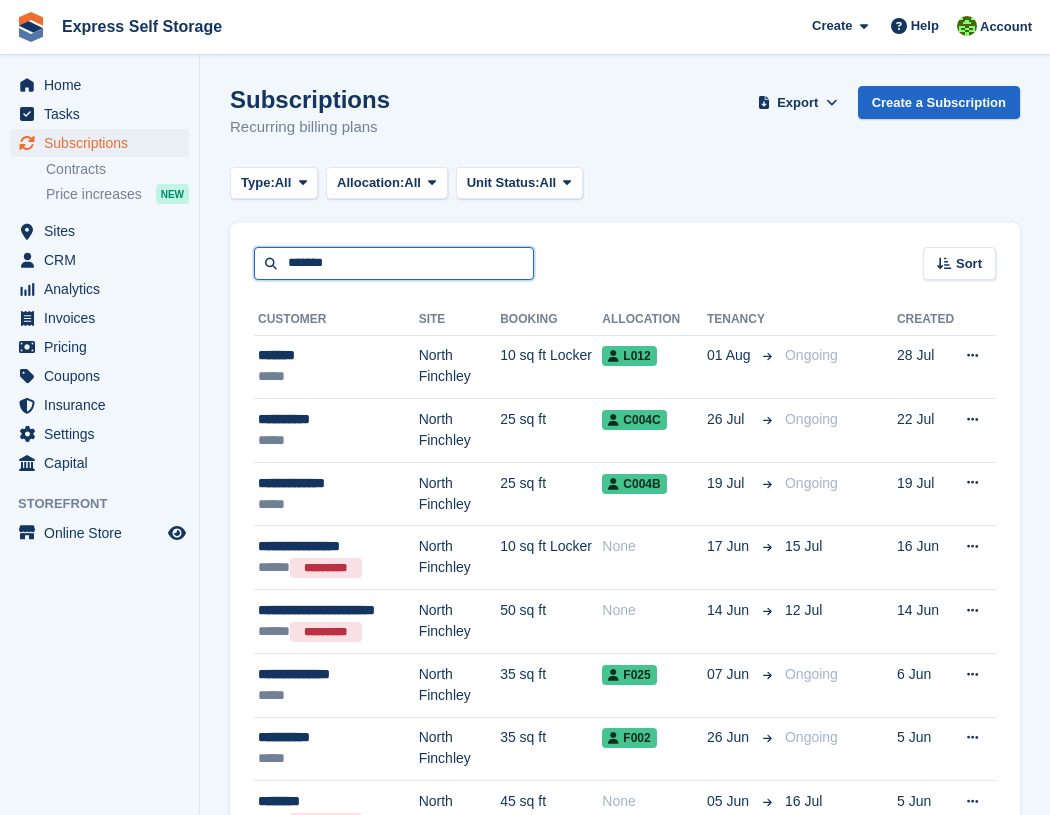 type on "*******" 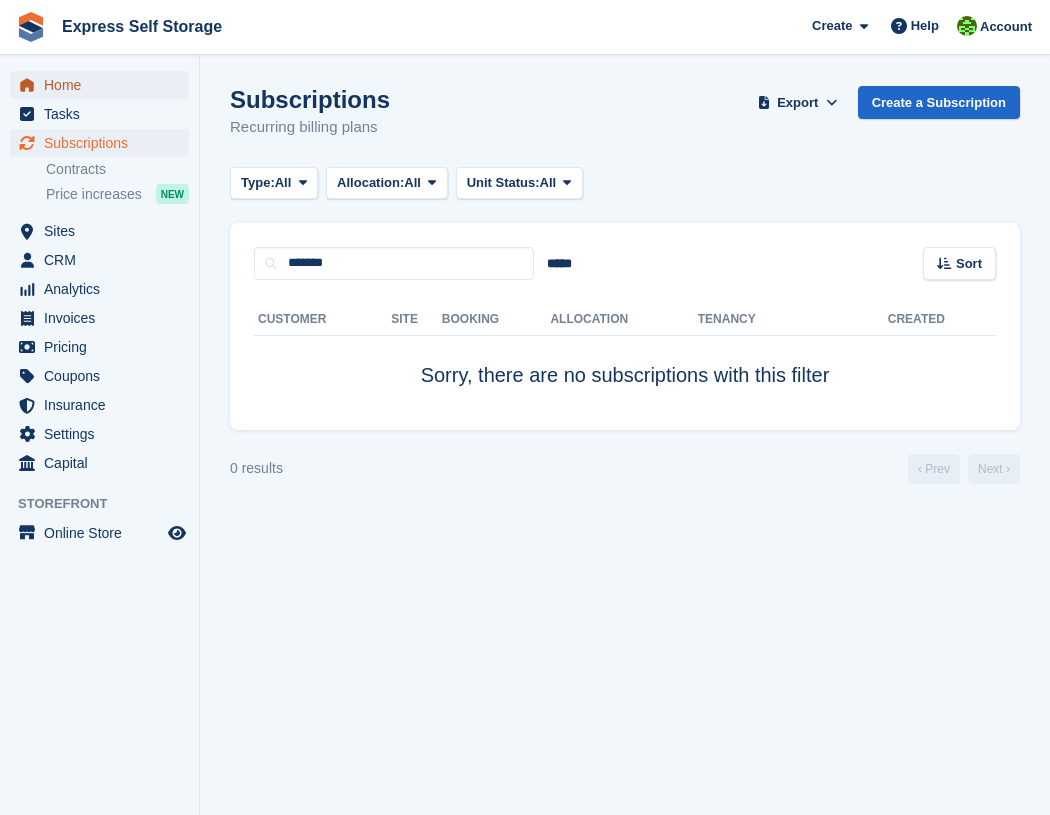 click on "Home" at bounding box center (104, 85) 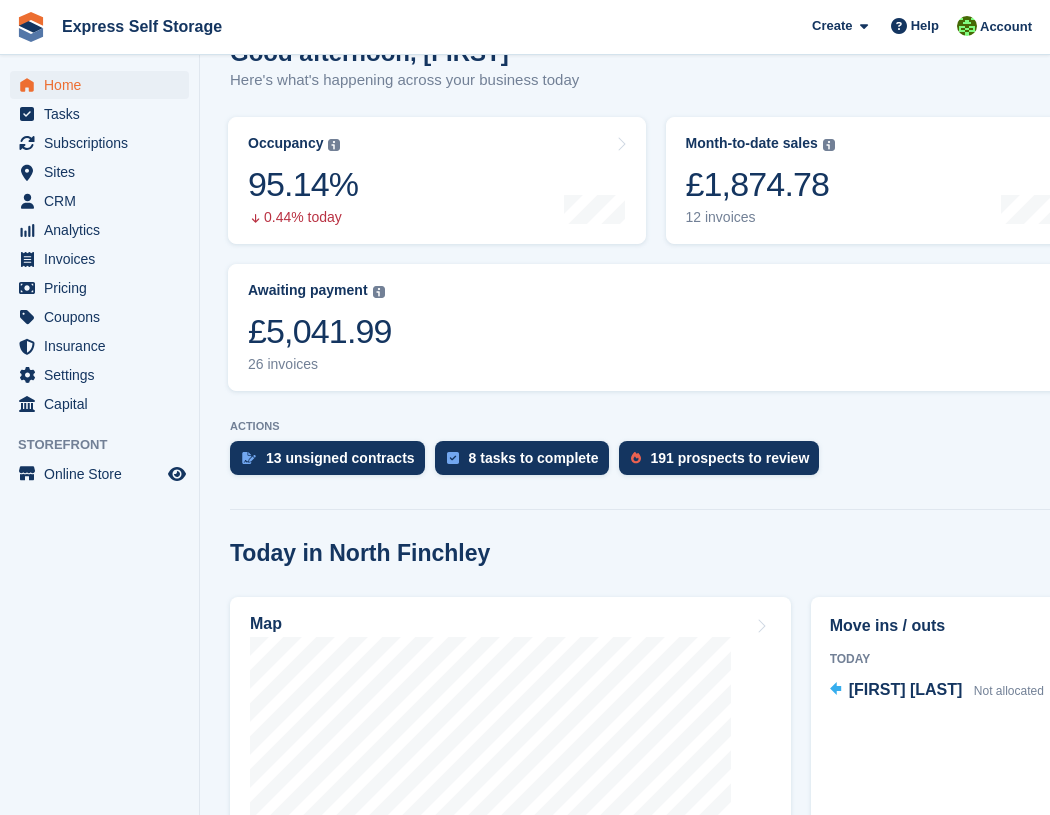 scroll, scrollTop: 723, scrollLeft: 0, axis: vertical 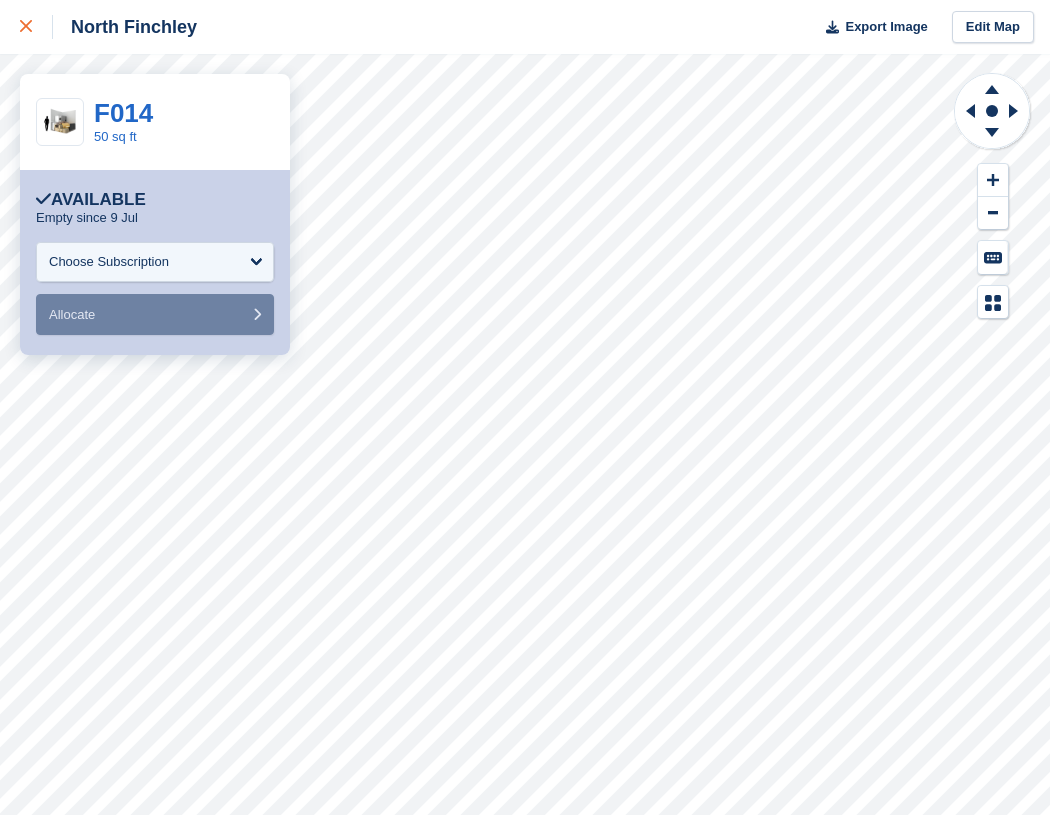 click at bounding box center (26, 27) 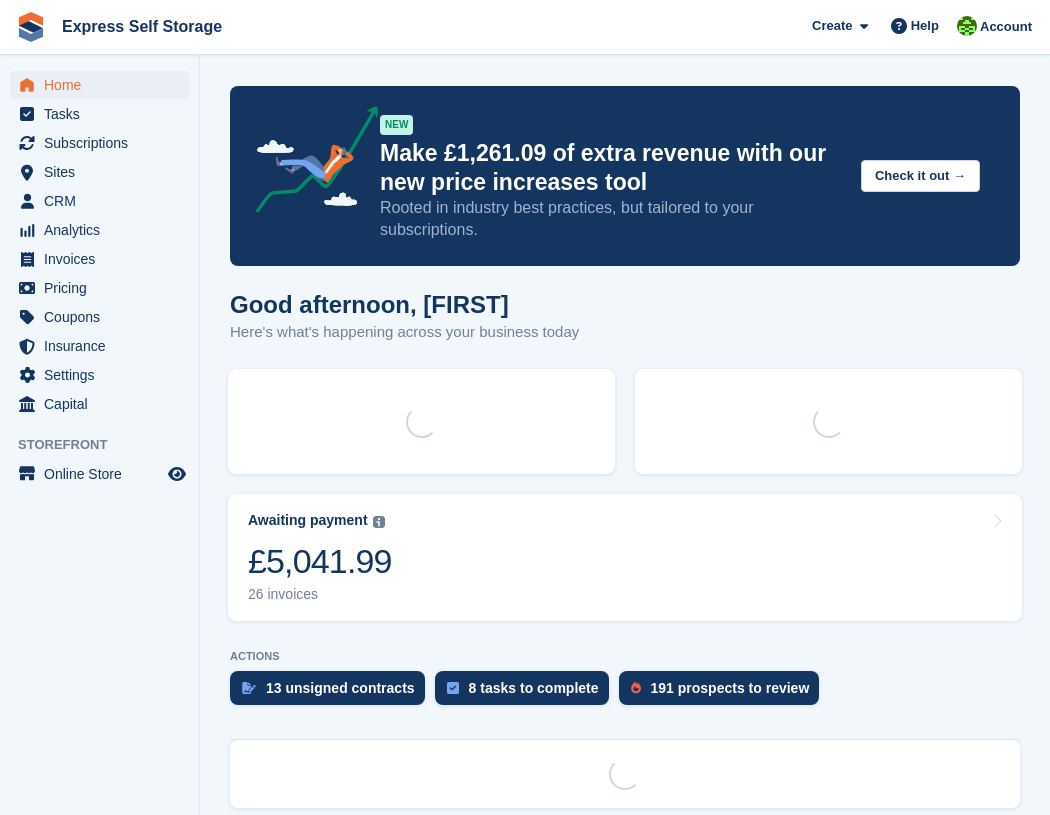 scroll, scrollTop: 0, scrollLeft: 0, axis: both 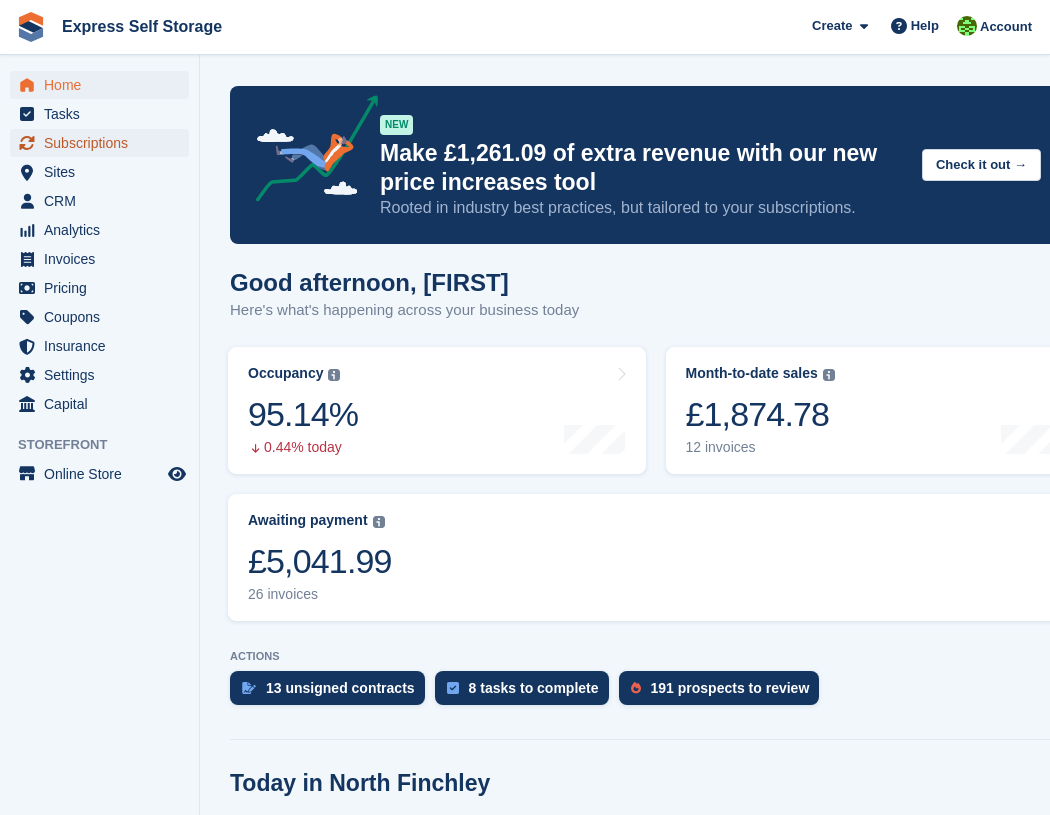 click on "Subscriptions" at bounding box center (104, 143) 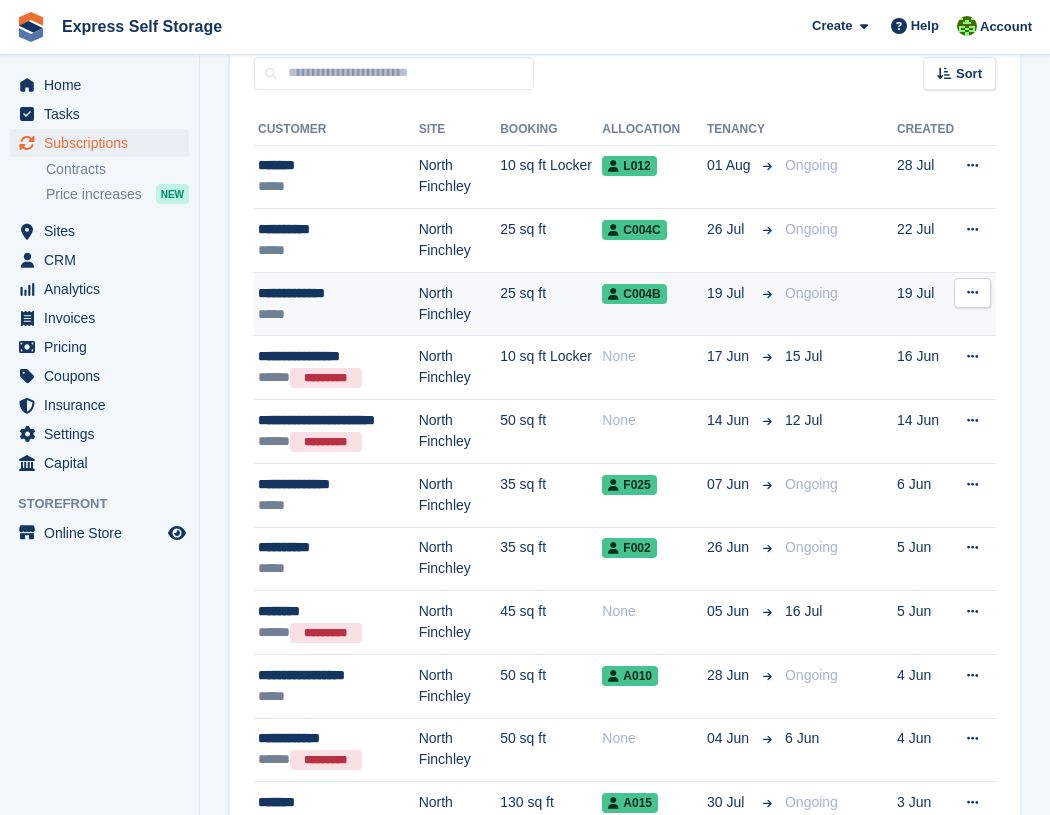 scroll, scrollTop: 205, scrollLeft: 0, axis: vertical 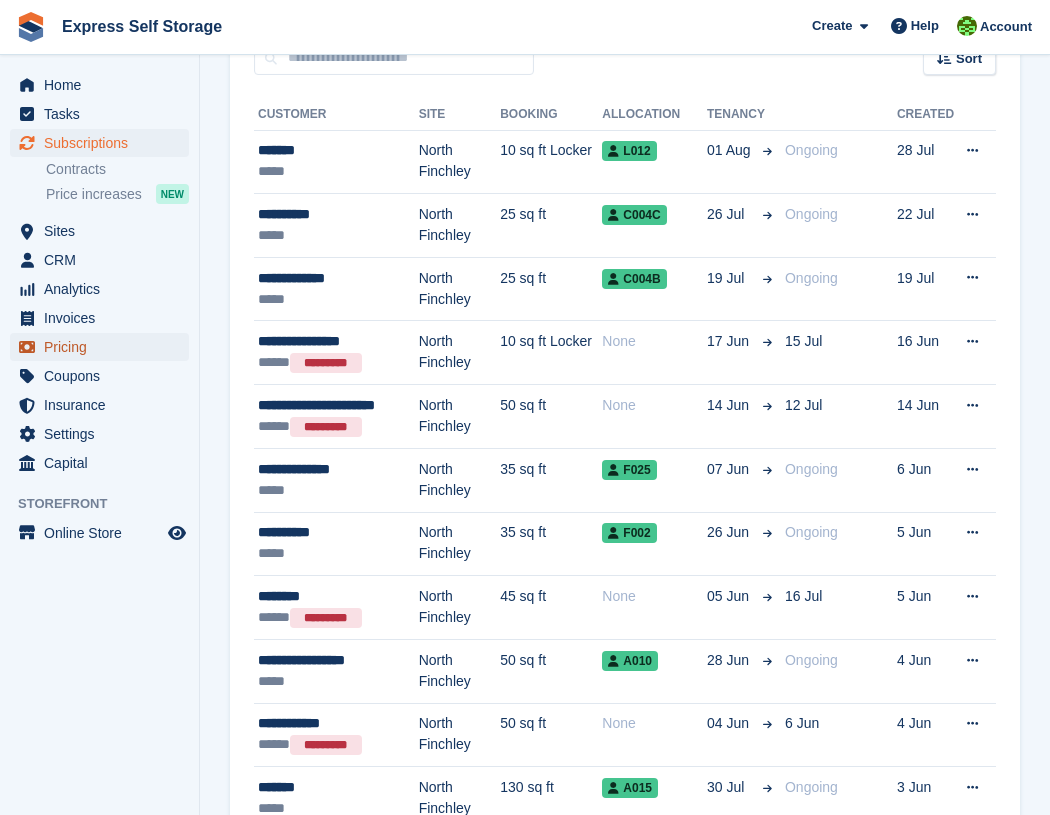 click on "Pricing" at bounding box center (104, 347) 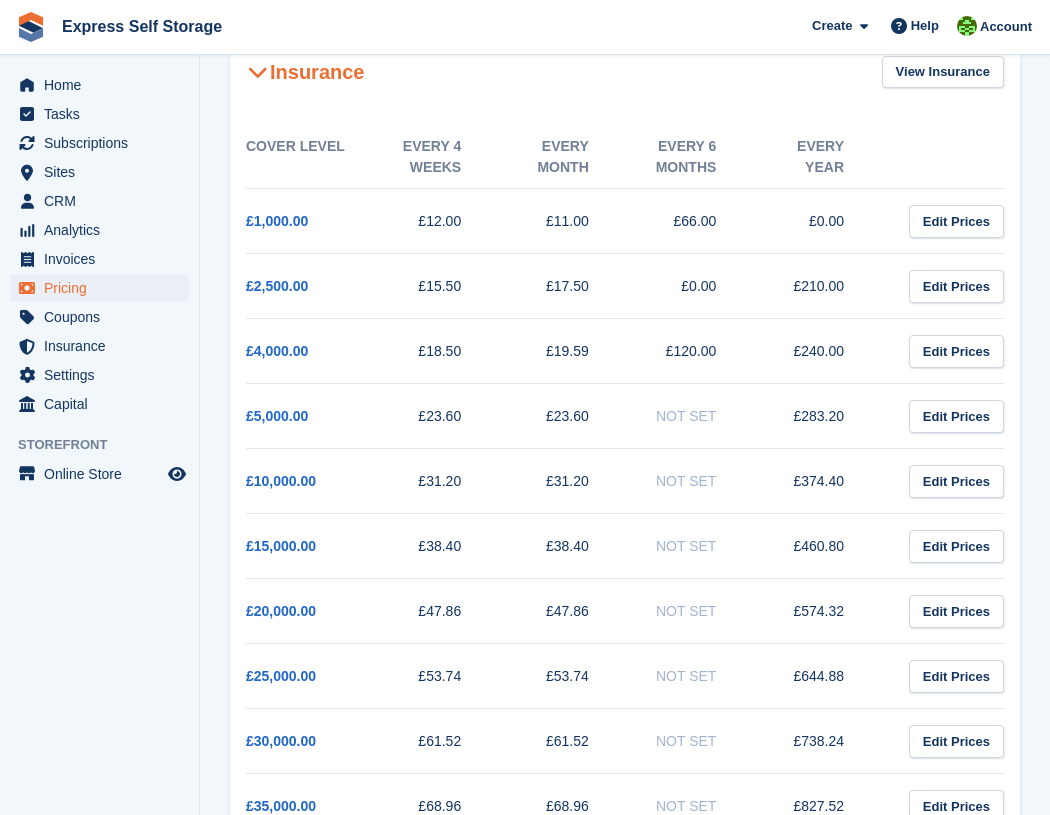 scroll, scrollTop: 0, scrollLeft: 0, axis: both 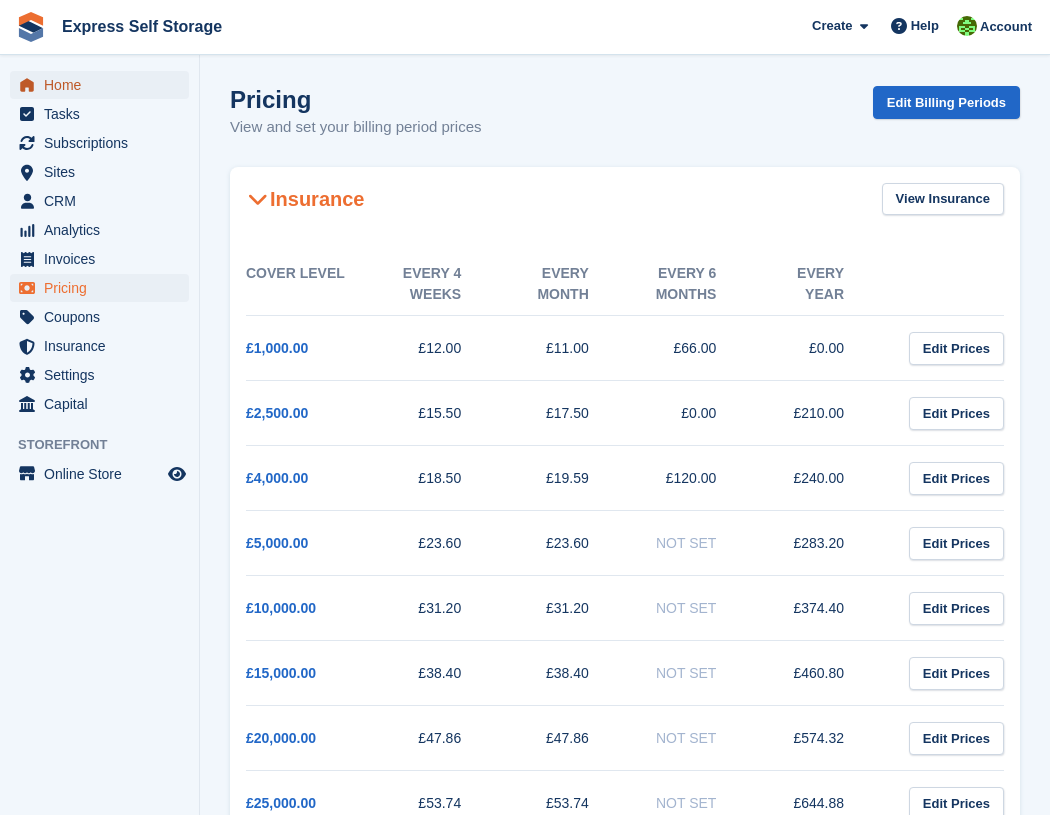click on "Home" at bounding box center (104, 85) 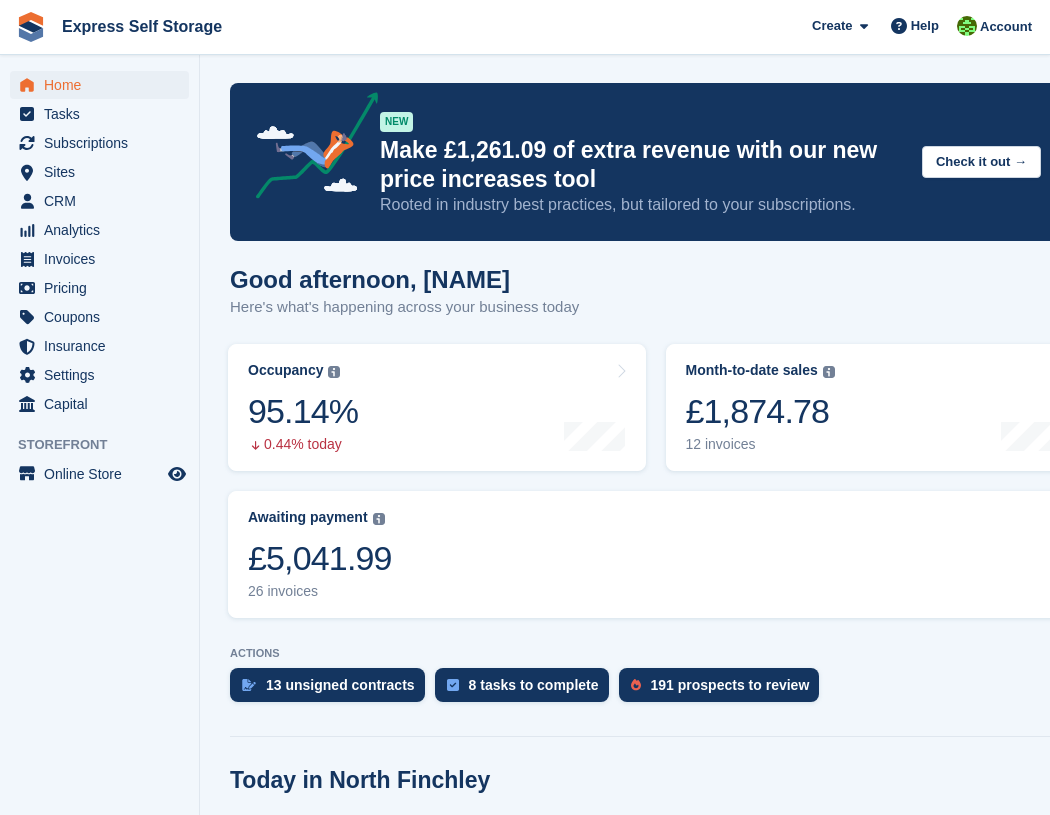 scroll, scrollTop: 0, scrollLeft: 0, axis: both 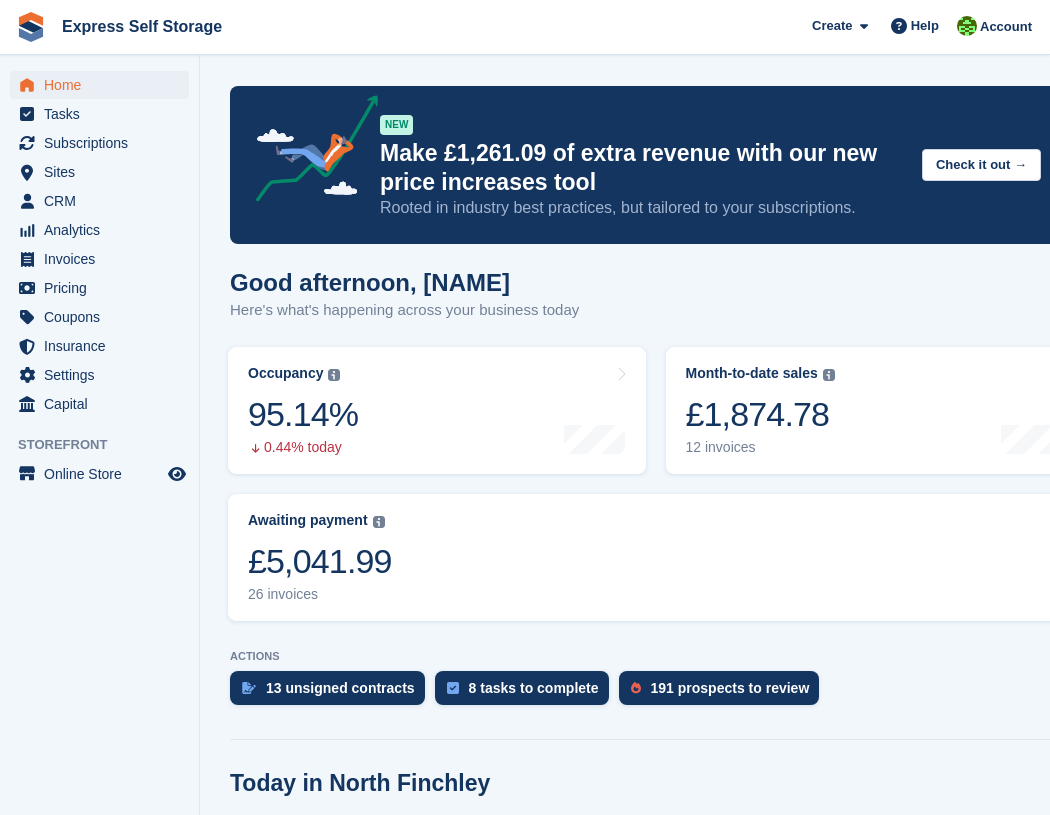 click on "Create
Subscription
Invoice
Contact
Deal
Discount
Page
Help
Chat Support
Submit a support request
Help Center
Get answers to Stora questions
What's New
Learn about changes to Stora
Roadmap" at bounding box center (922, 27) 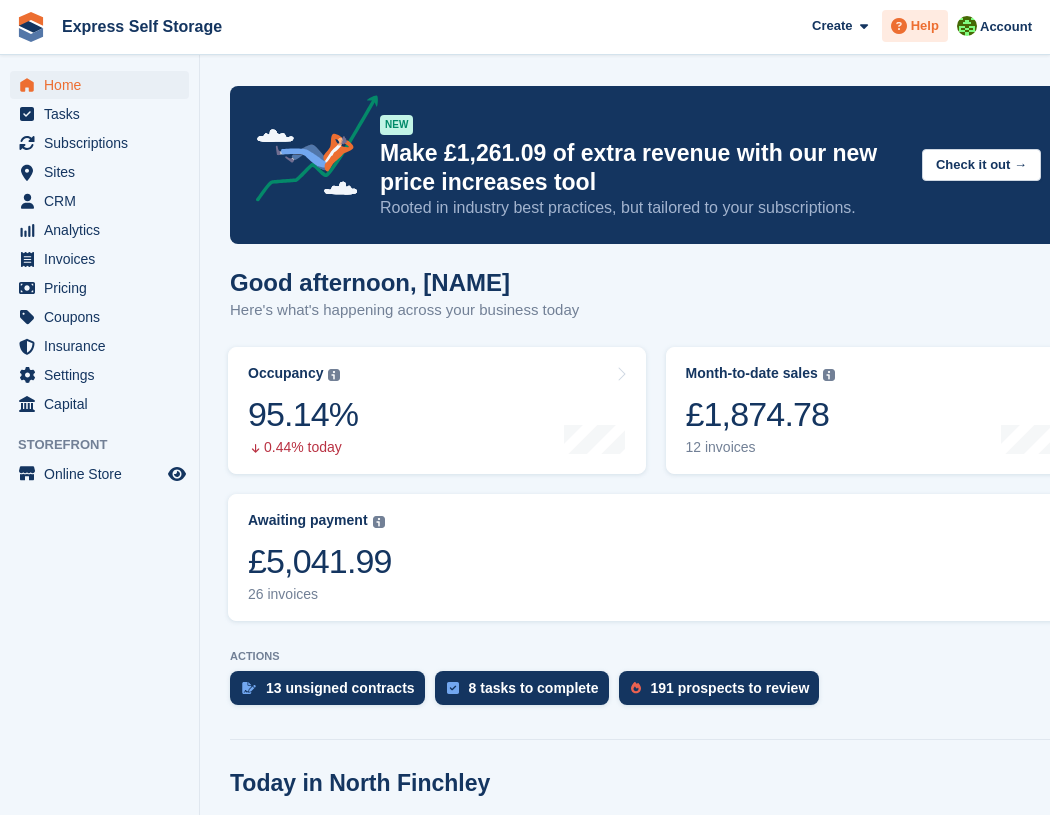 click on "Help" at bounding box center (925, 26) 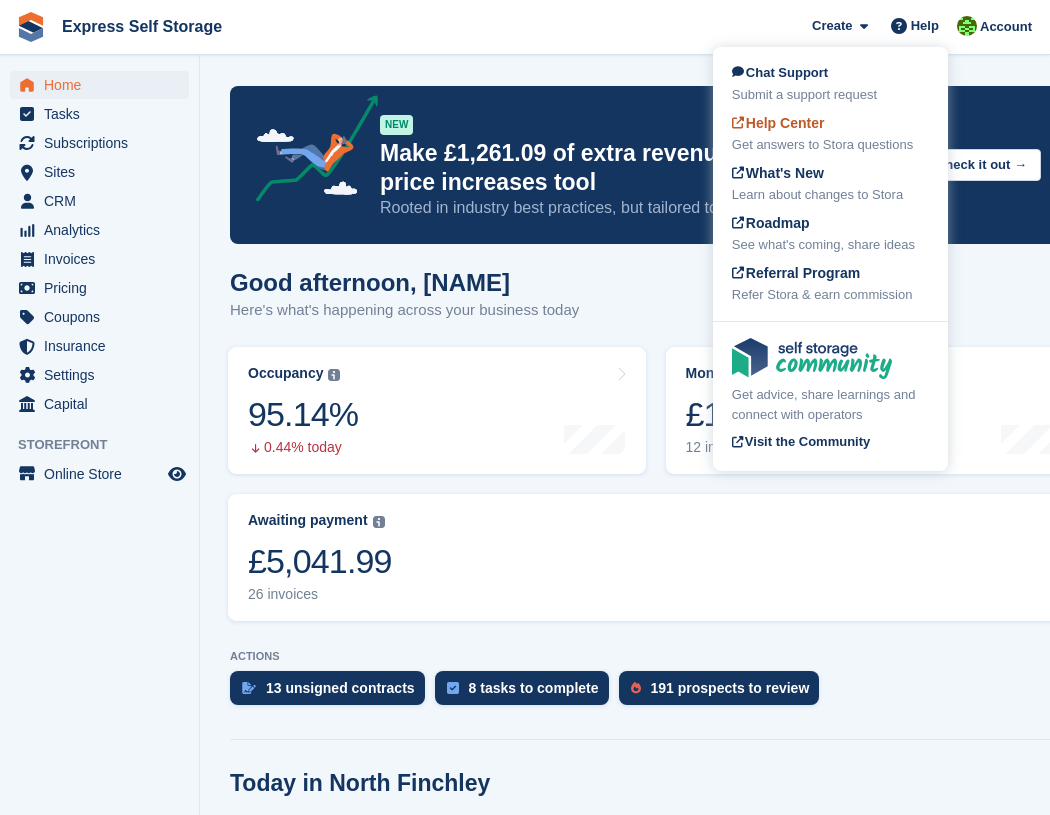 click on "Help Center
Get answers to Stora questions" at bounding box center [830, 134] 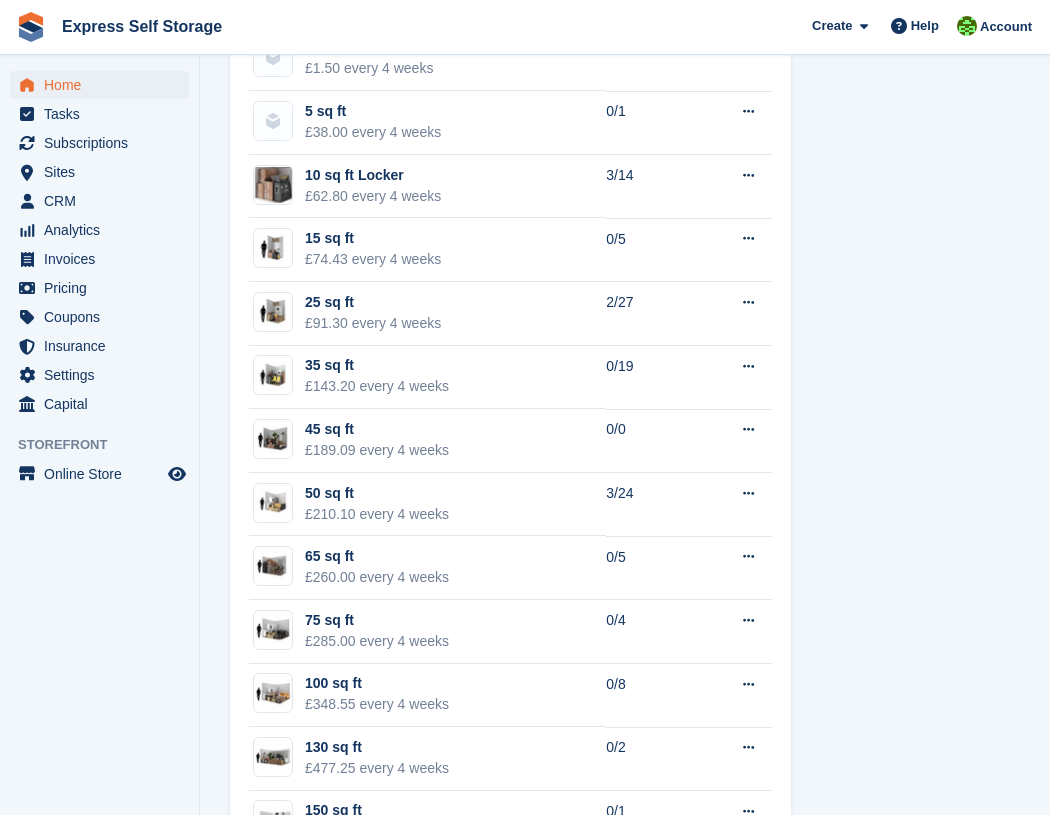 scroll, scrollTop: 1694, scrollLeft: 0, axis: vertical 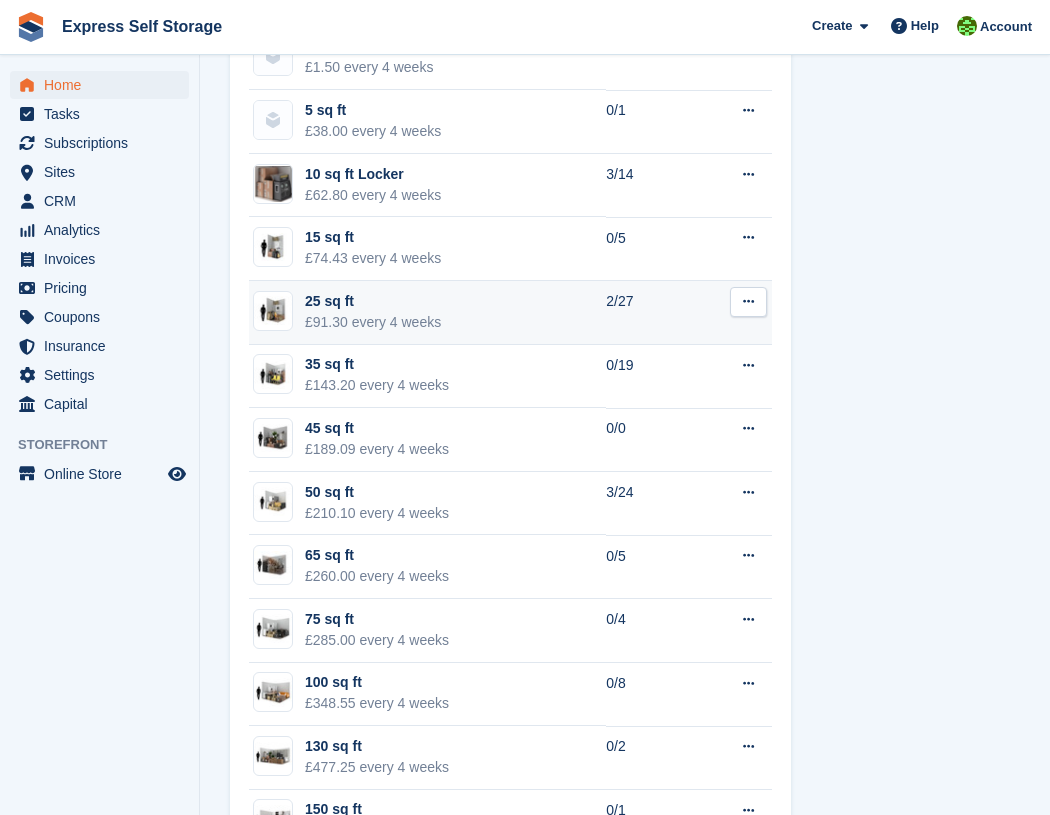 click on "25 sq ft
£91.30 every 4 weeks" at bounding box center (427, 313) 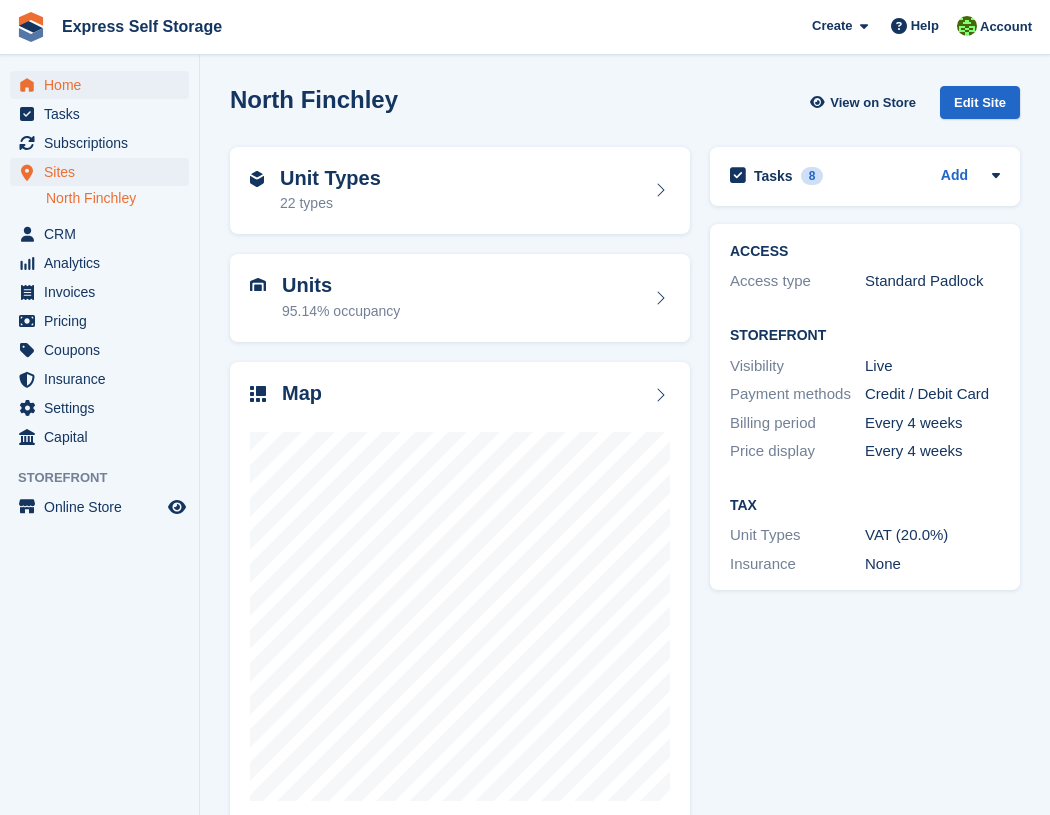 scroll, scrollTop: 0, scrollLeft: 0, axis: both 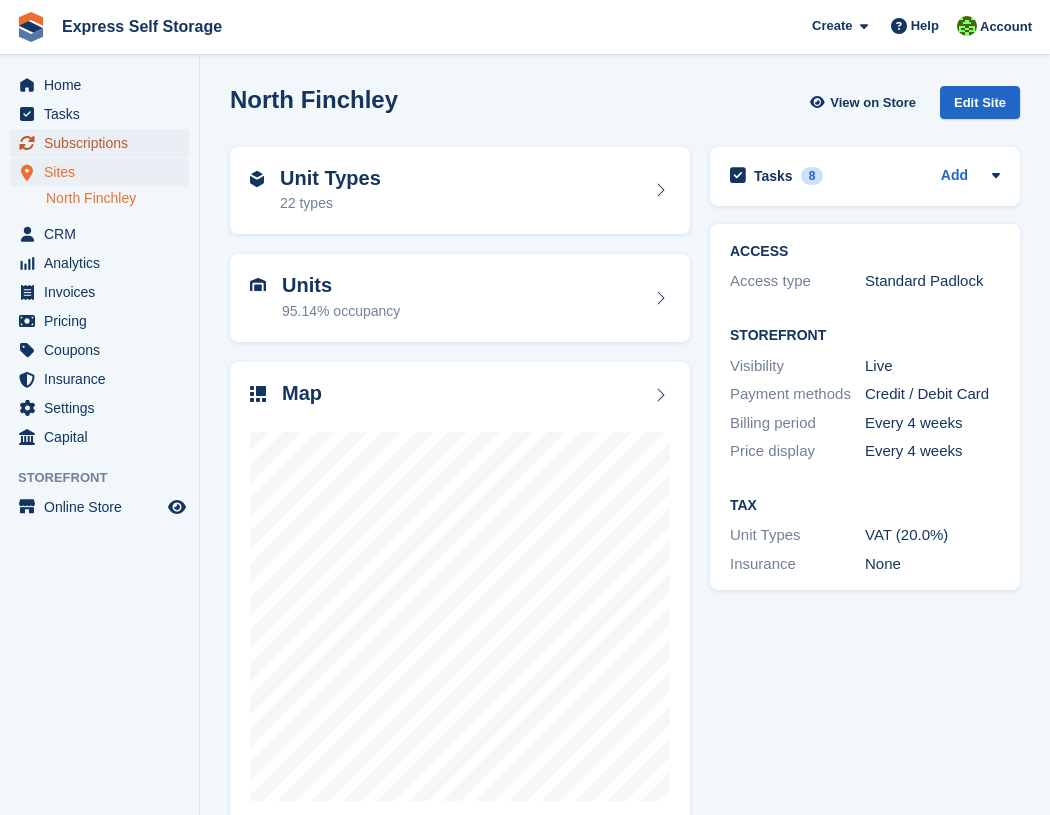click on "Subscriptions" at bounding box center (104, 143) 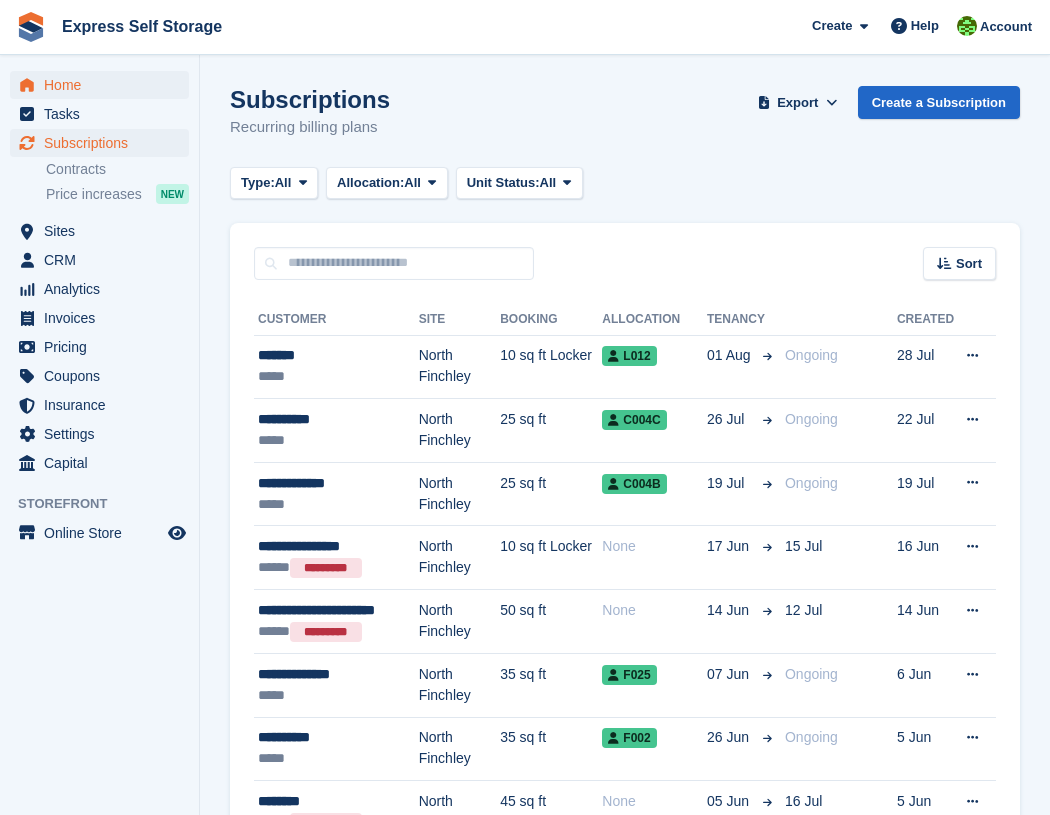 scroll, scrollTop: 0, scrollLeft: 0, axis: both 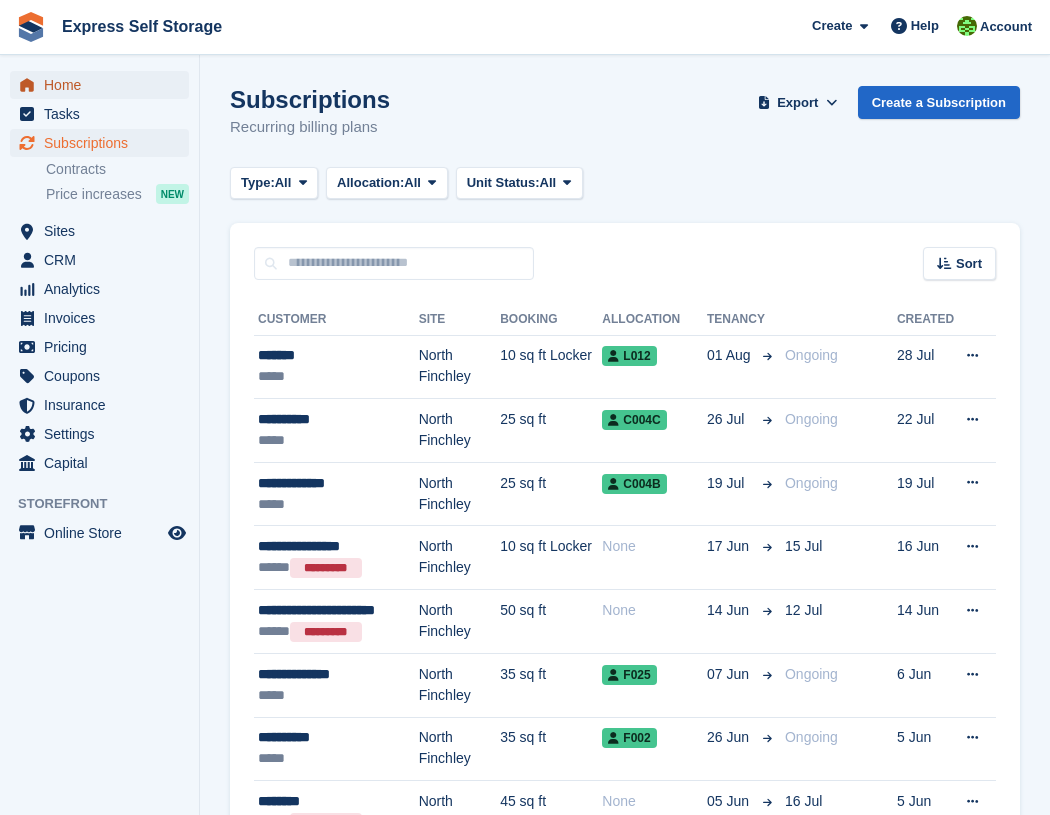 click on "Home" at bounding box center (104, 85) 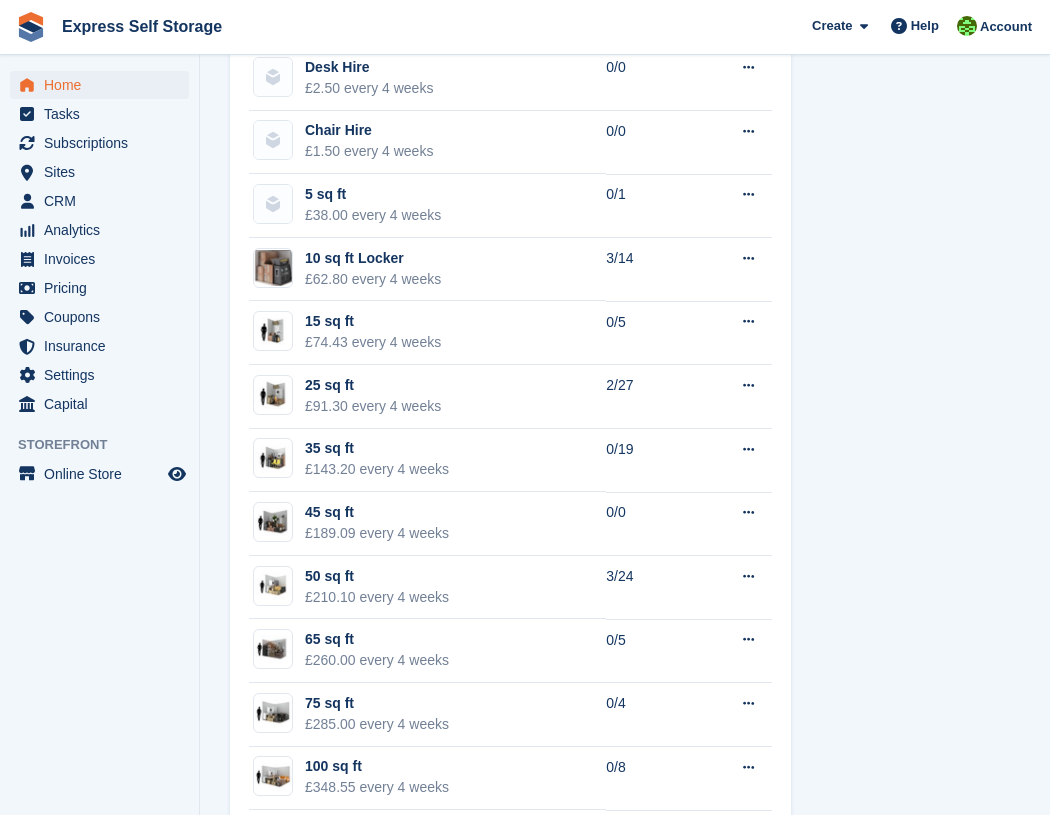 scroll, scrollTop: 1487, scrollLeft: 0, axis: vertical 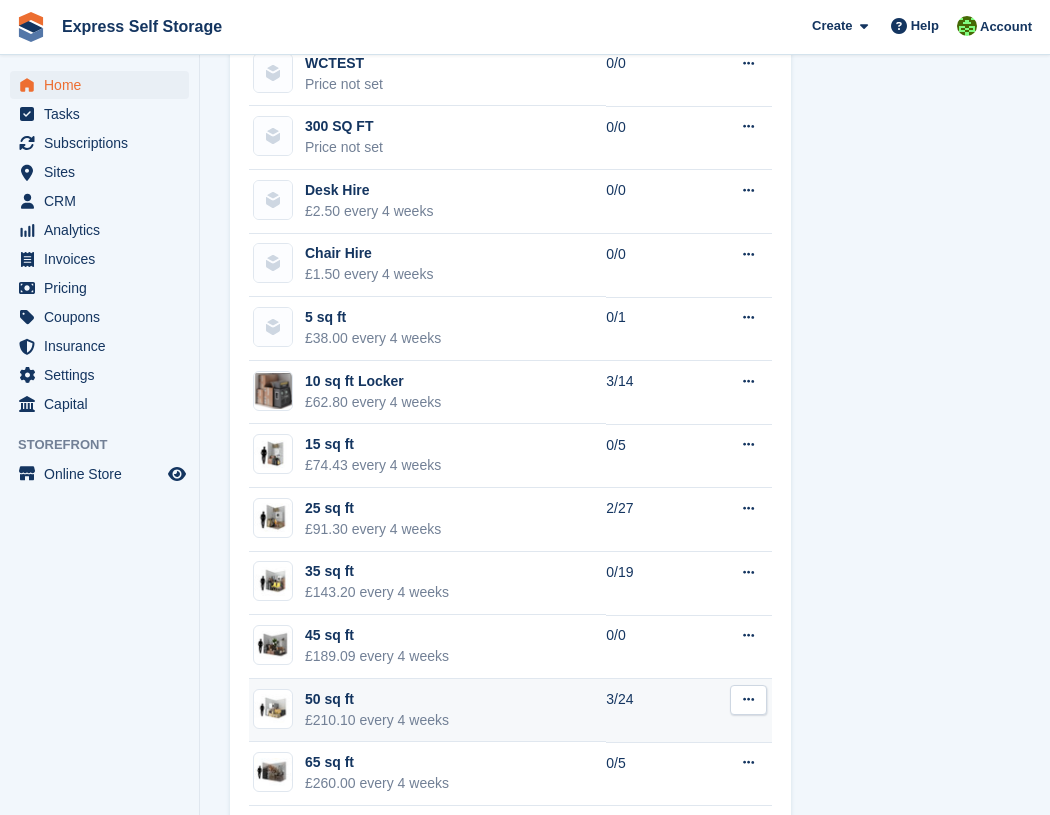 click at bounding box center (748, 699) 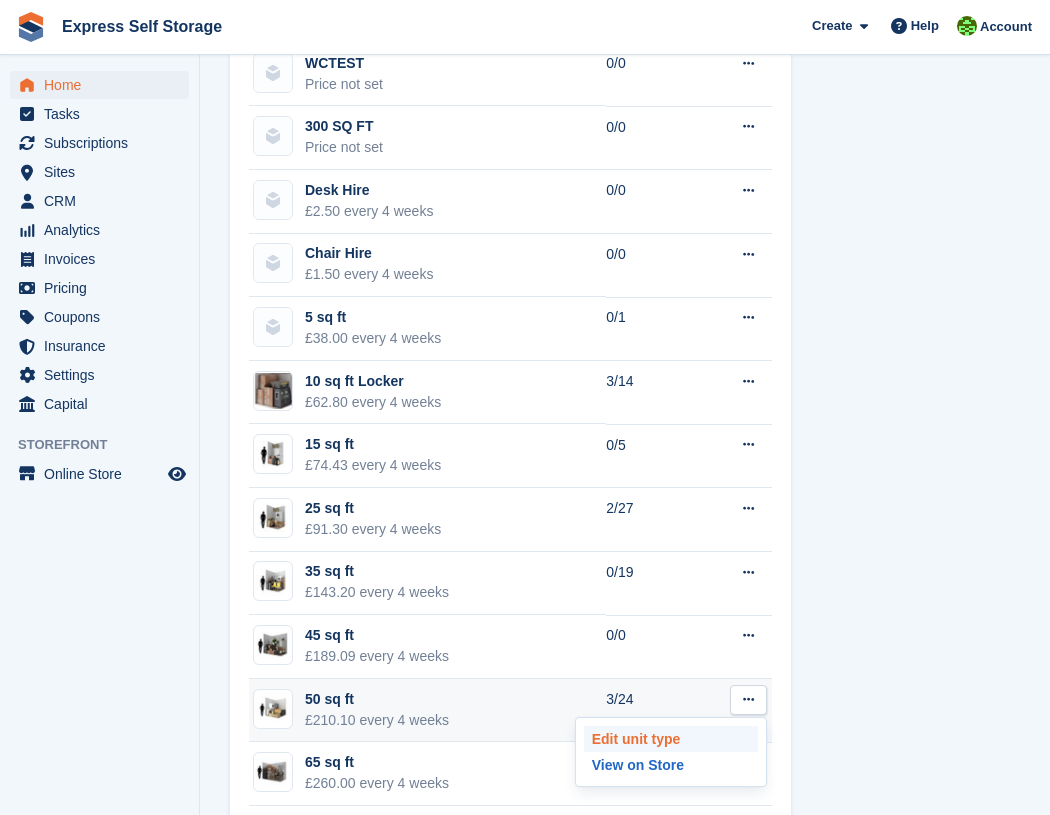 click on "Edit unit type" at bounding box center [671, 739] 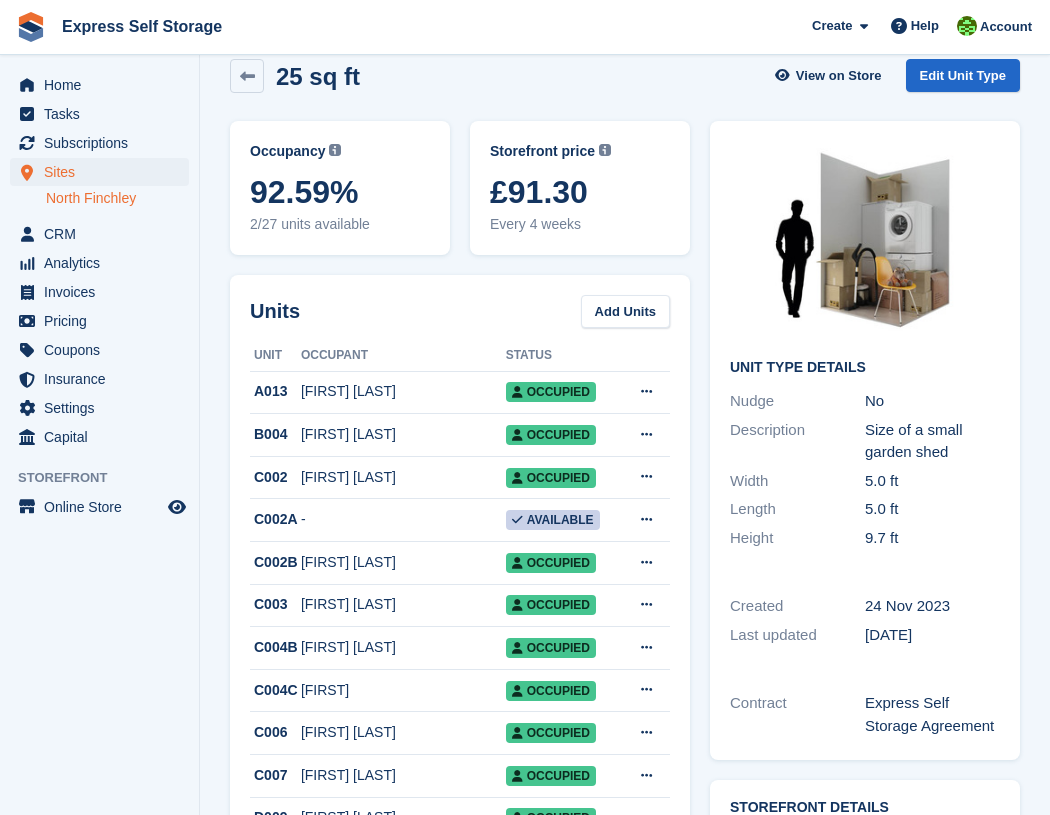 scroll, scrollTop: 28, scrollLeft: 0, axis: vertical 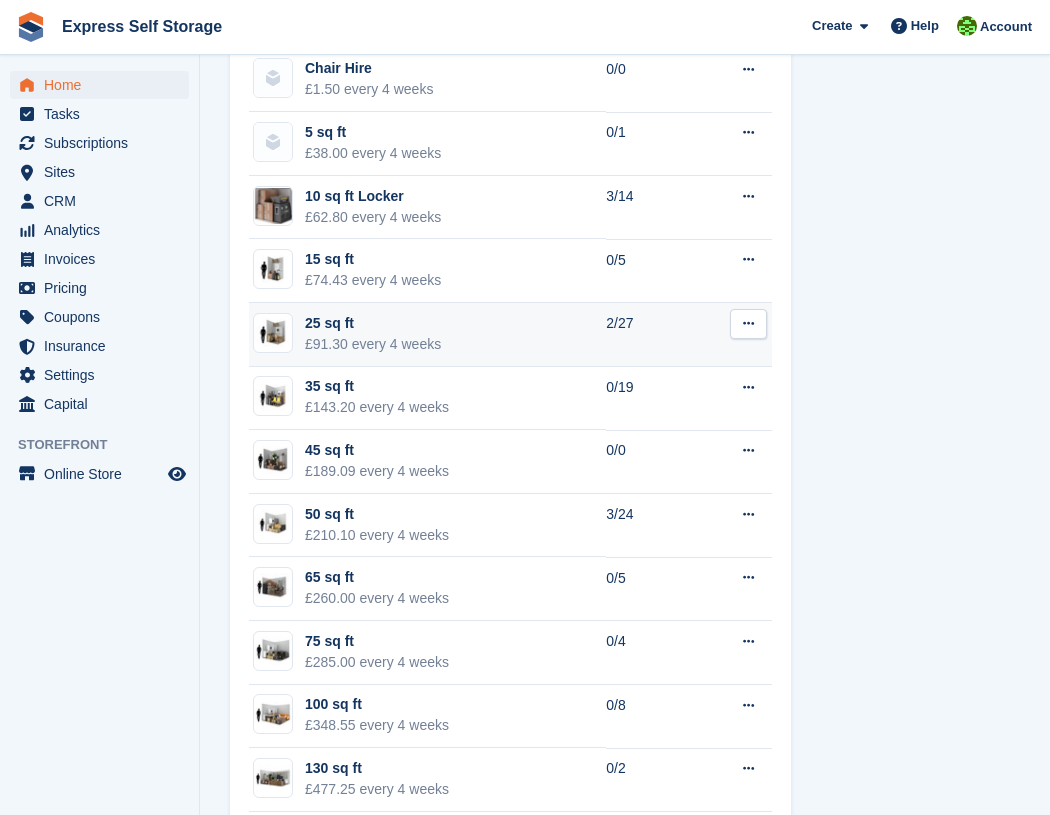 click at bounding box center (748, 324) 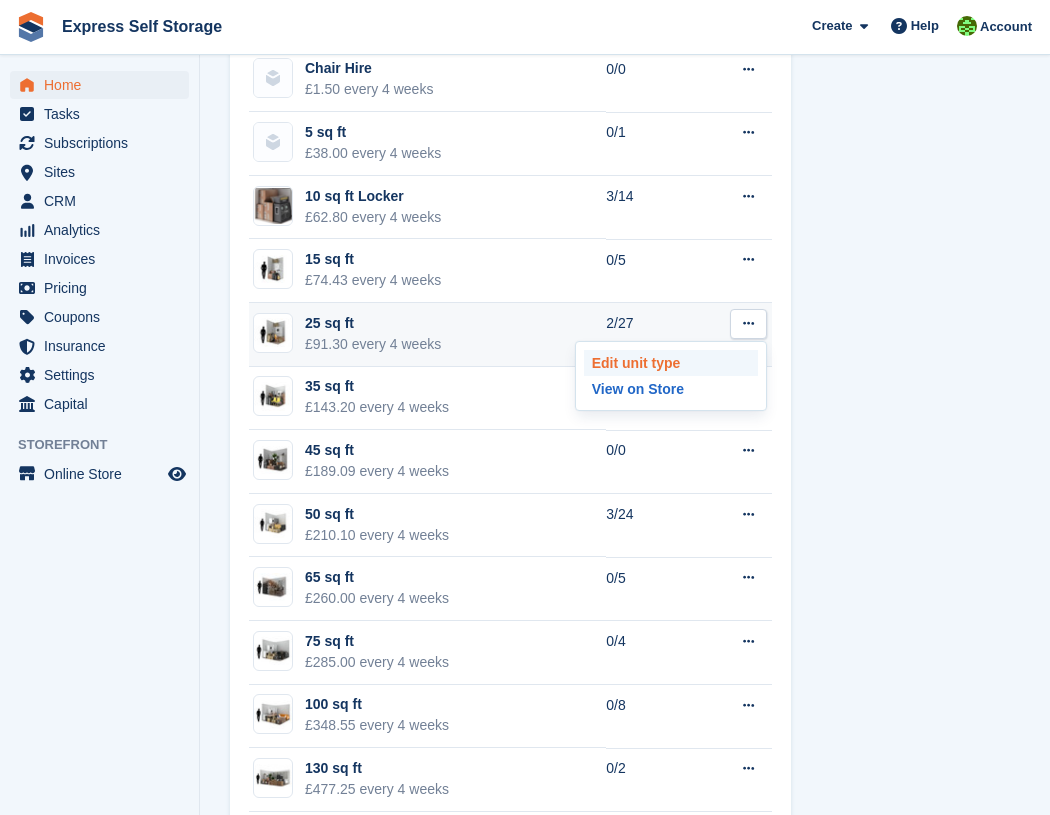 click on "Edit unit type" at bounding box center (671, 363) 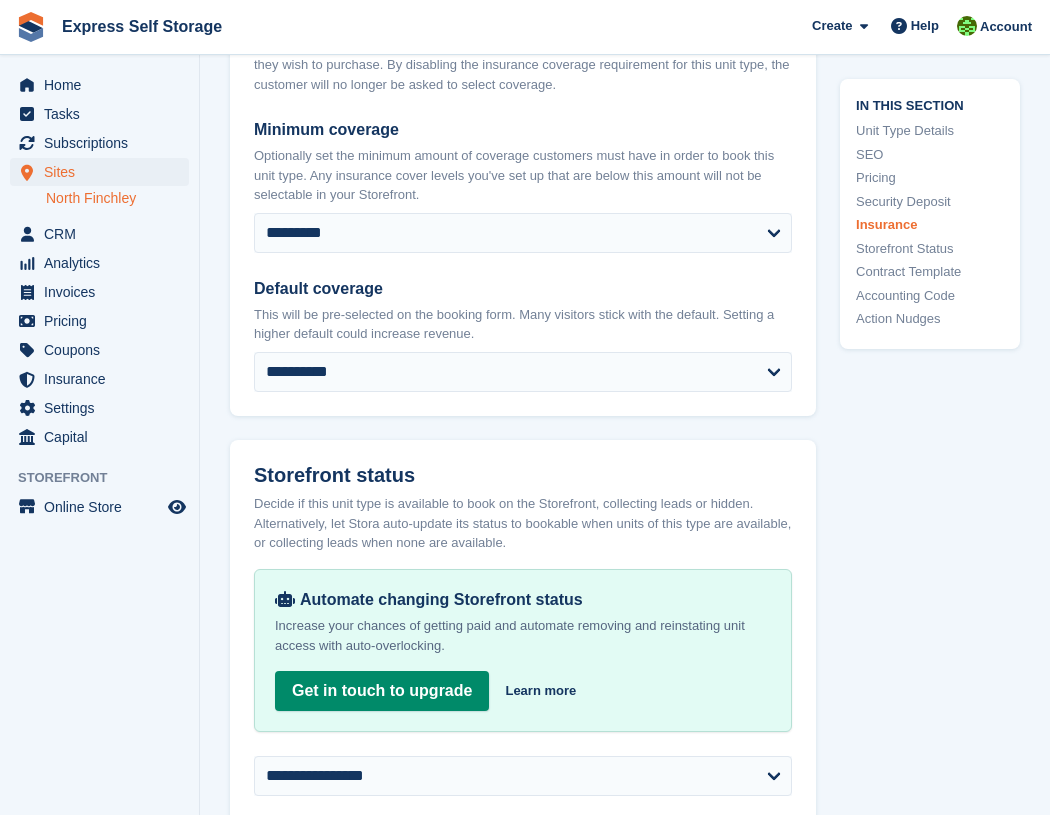 scroll, scrollTop: 3101, scrollLeft: 0, axis: vertical 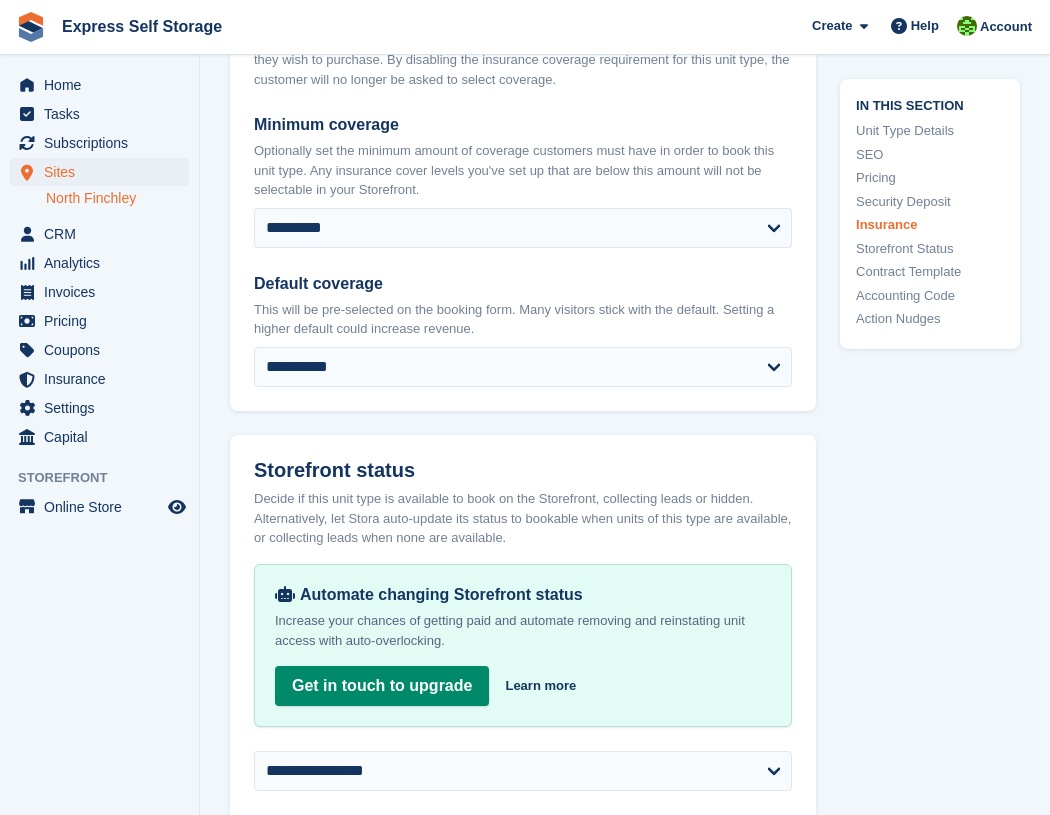 click on "**********" at bounding box center [523, 180] 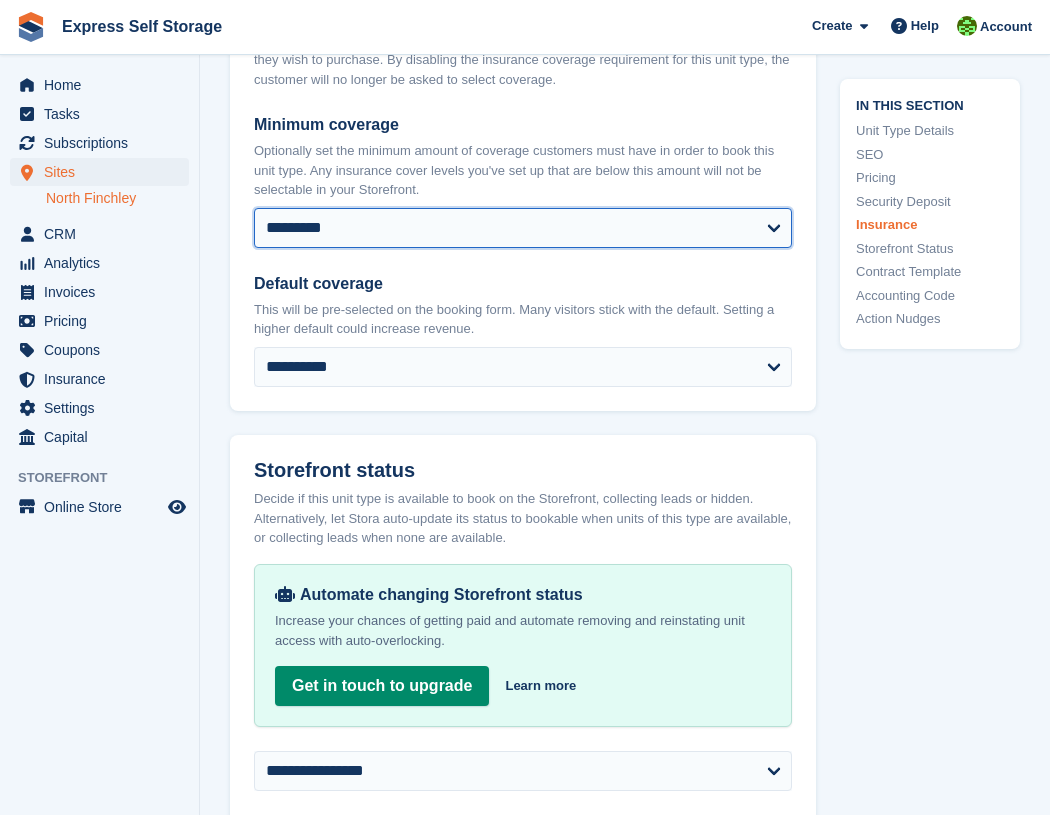click on "**********" at bounding box center (523, 228) 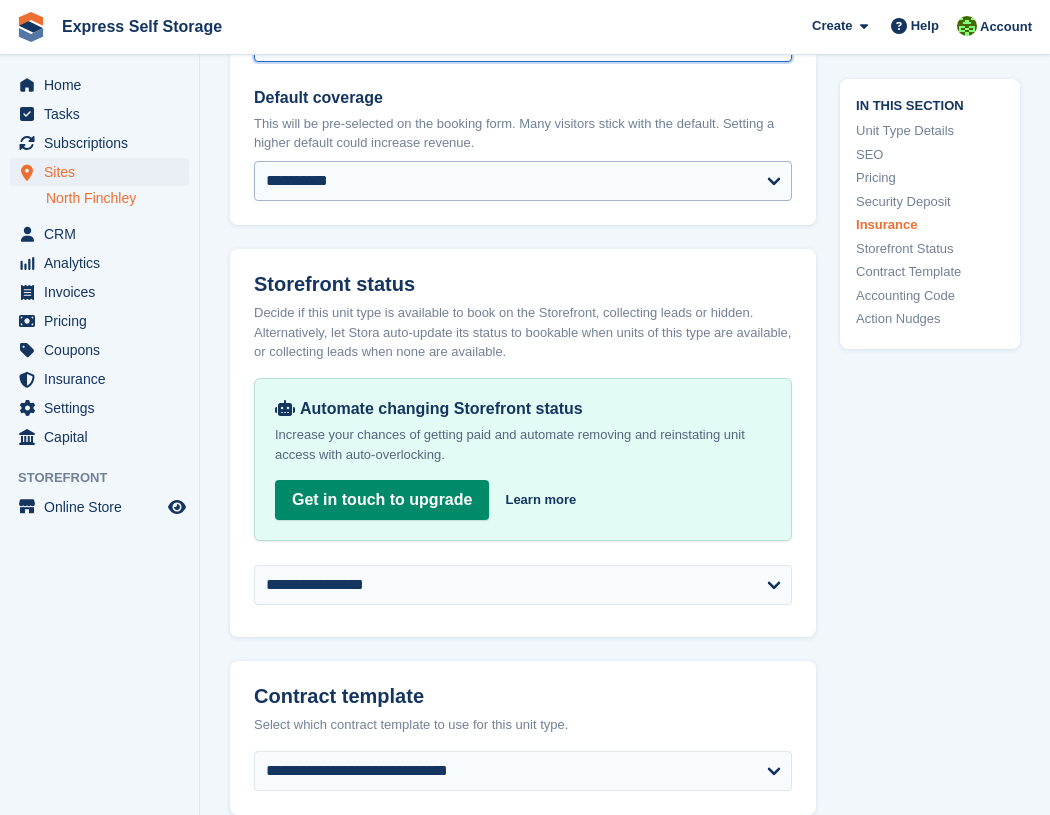scroll, scrollTop: 3332, scrollLeft: 0, axis: vertical 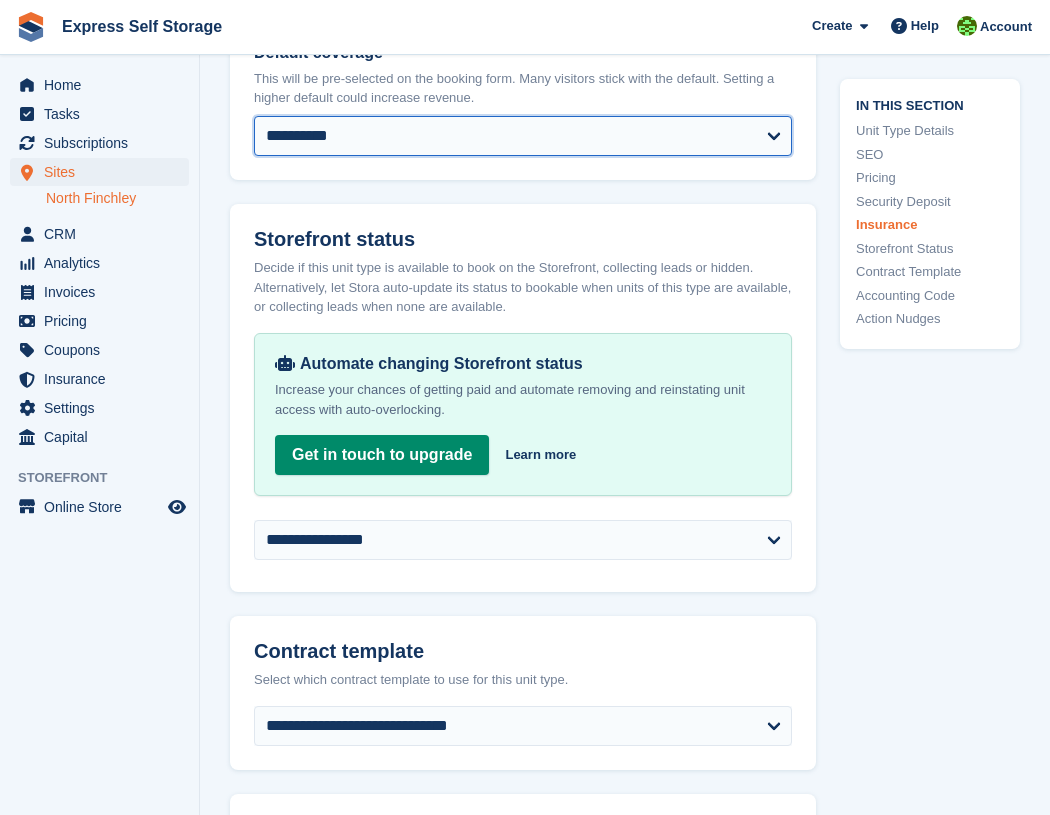 click on "**********" at bounding box center [523, 136] 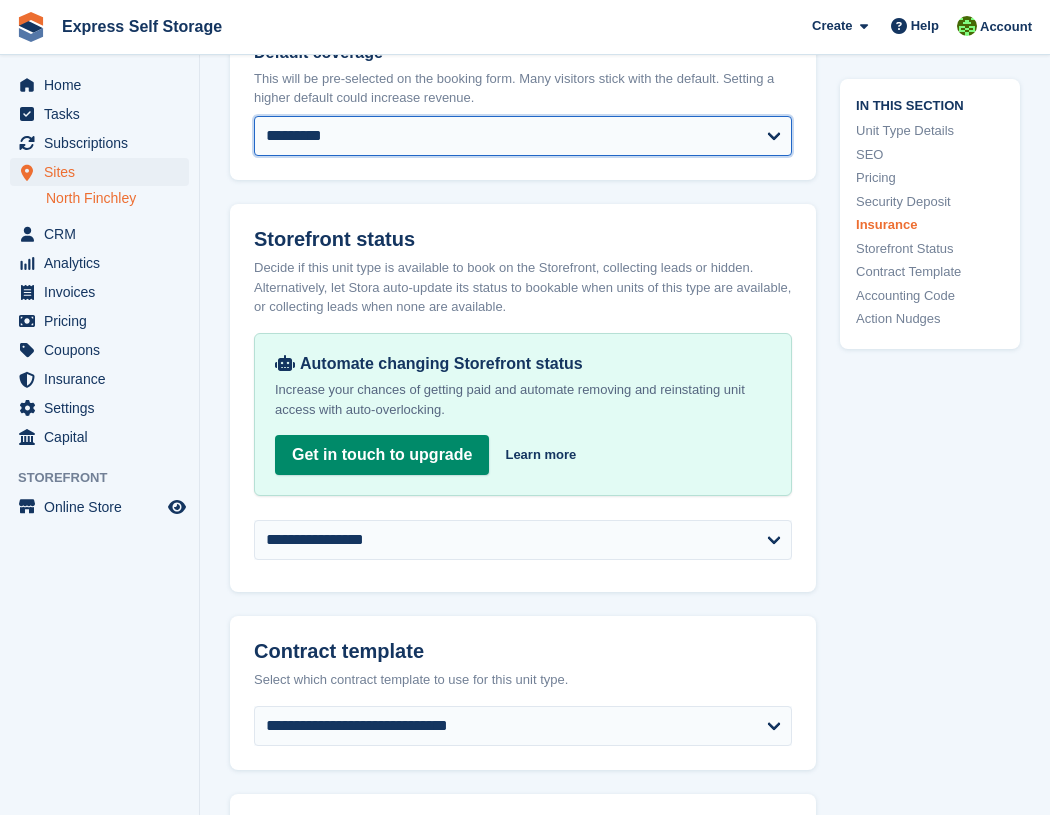 click on "**********" at bounding box center (523, 136) 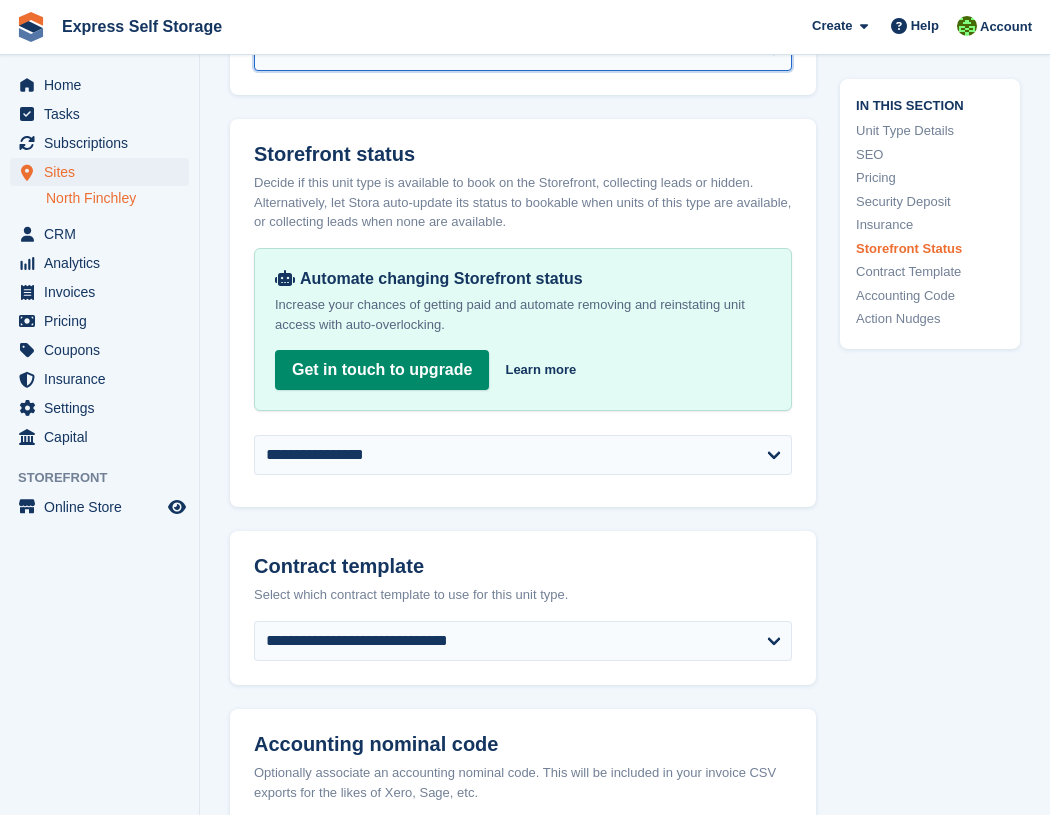 scroll, scrollTop: 3421, scrollLeft: 0, axis: vertical 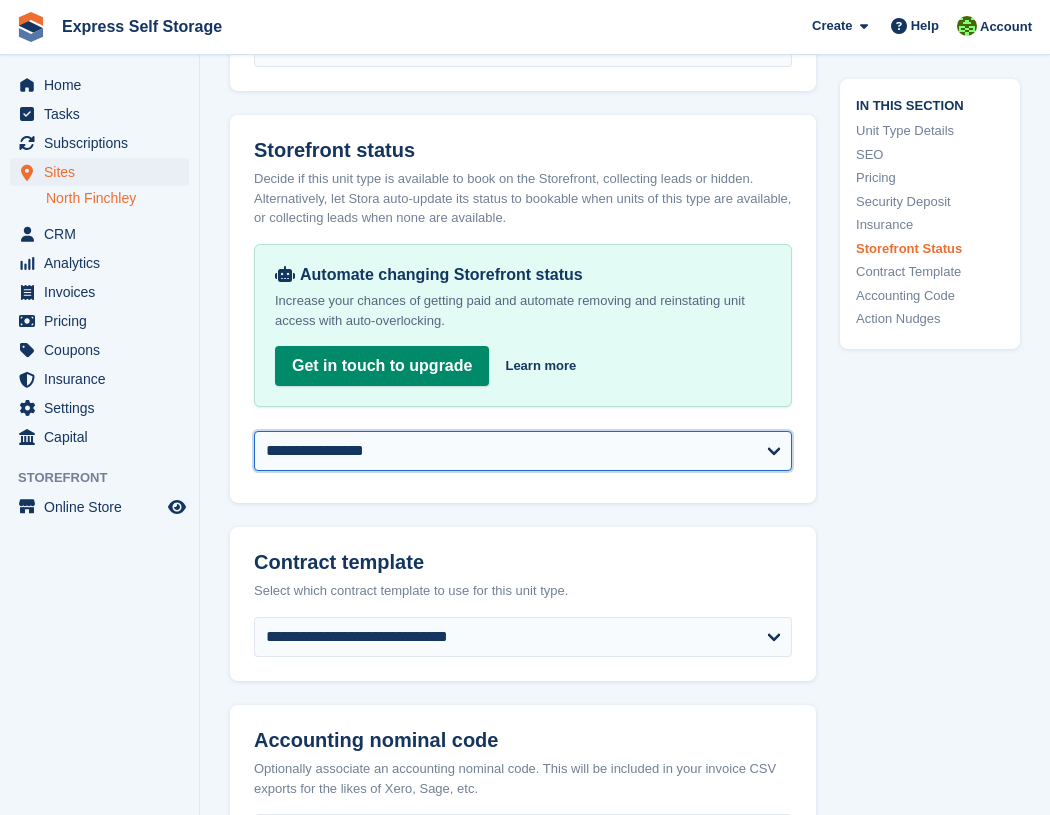 click on "**********" at bounding box center (523, 451) 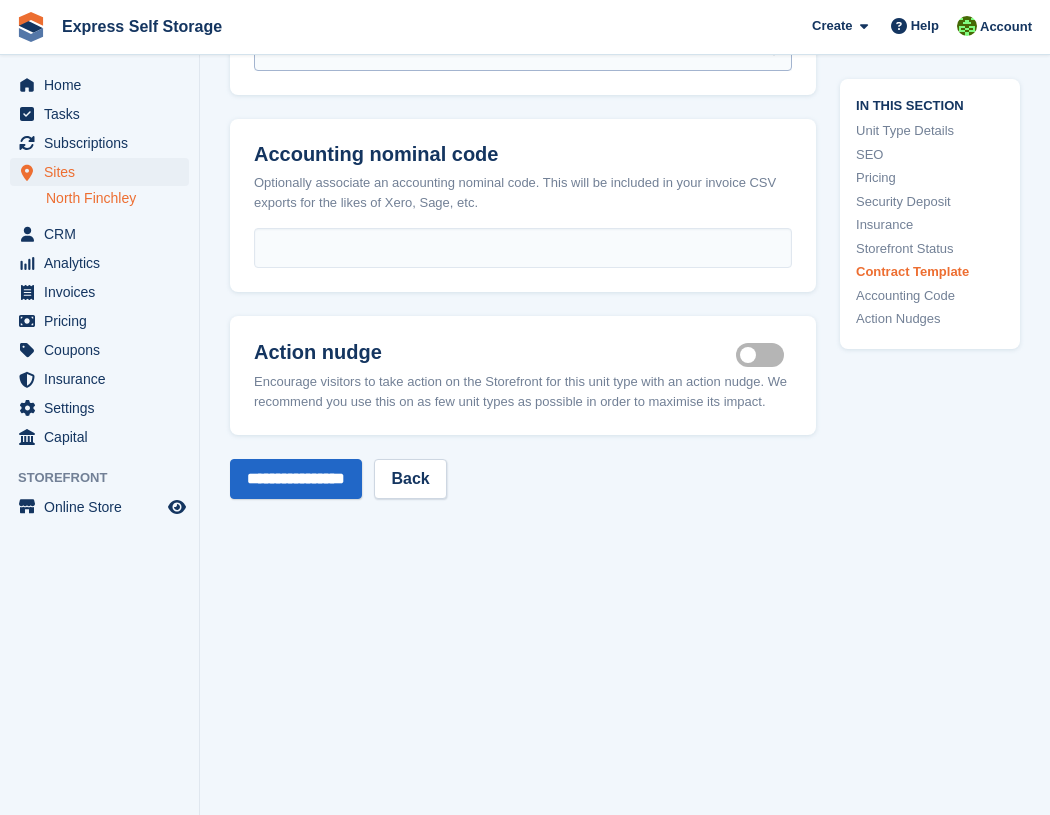 scroll, scrollTop: 4253, scrollLeft: 0, axis: vertical 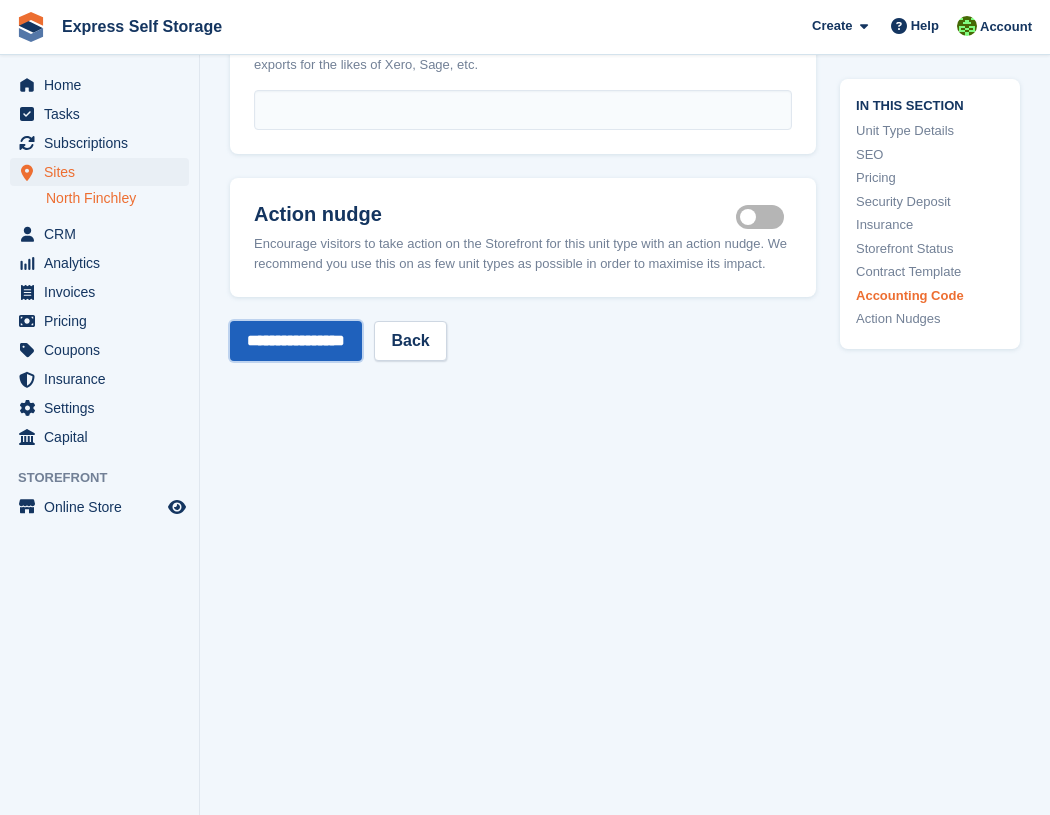 click on "**********" at bounding box center [296, 341] 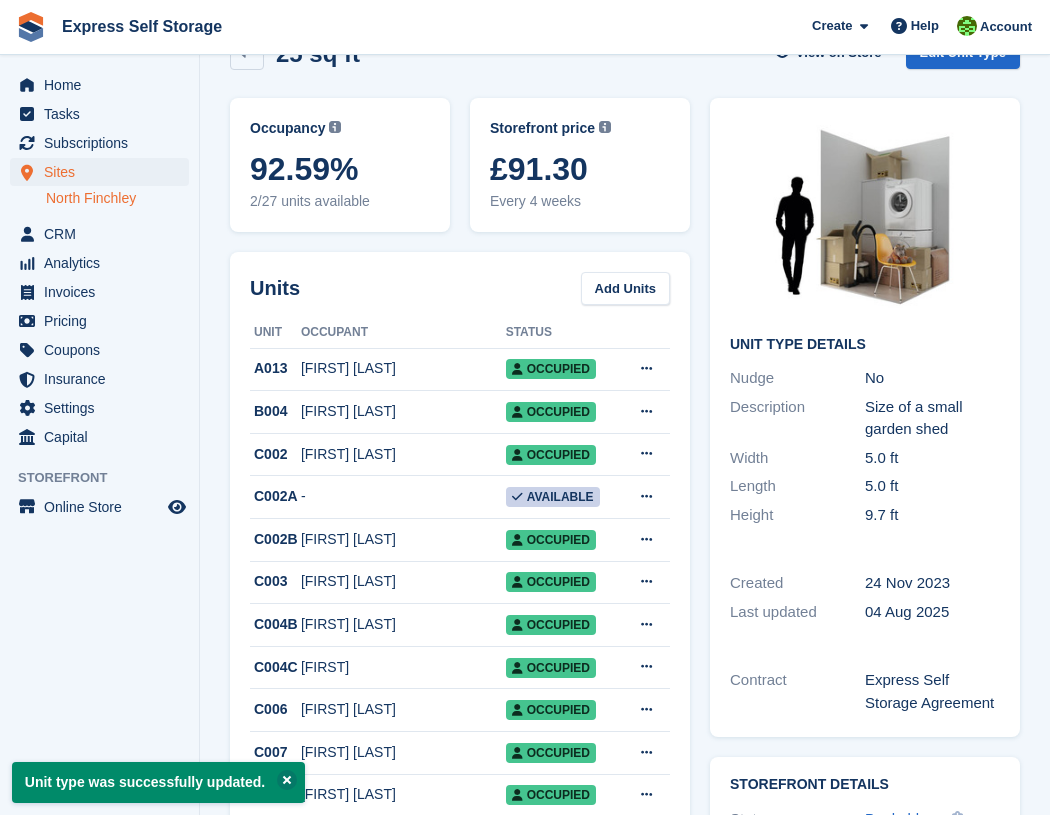 scroll, scrollTop: 0, scrollLeft: 0, axis: both 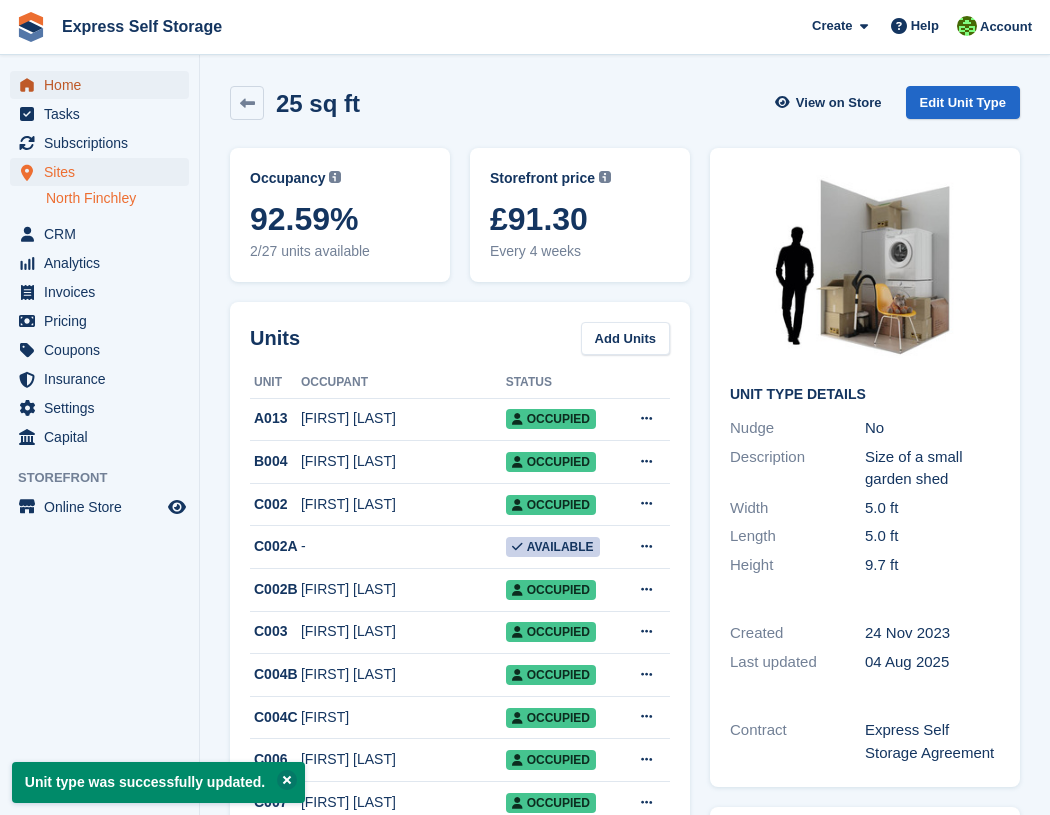 click on "Home" at bounding box center [104, 85] 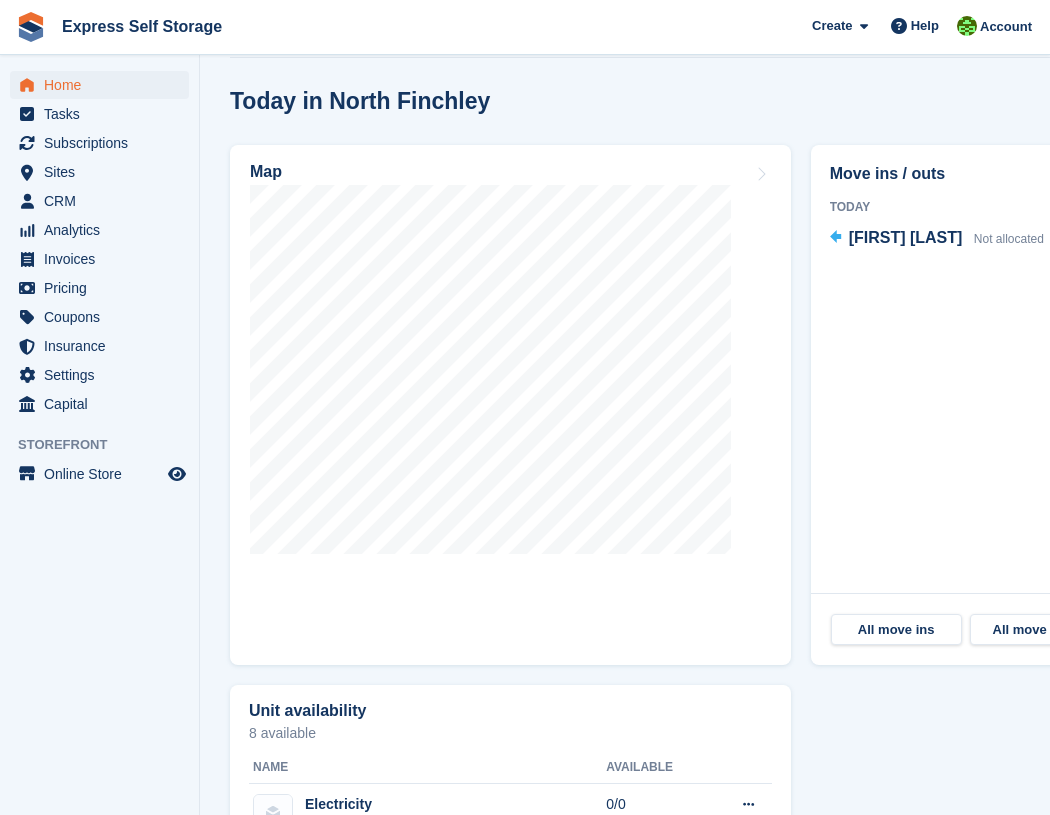 scroll, scrollTop: 693, scrollLeft: 0, axis: vertical 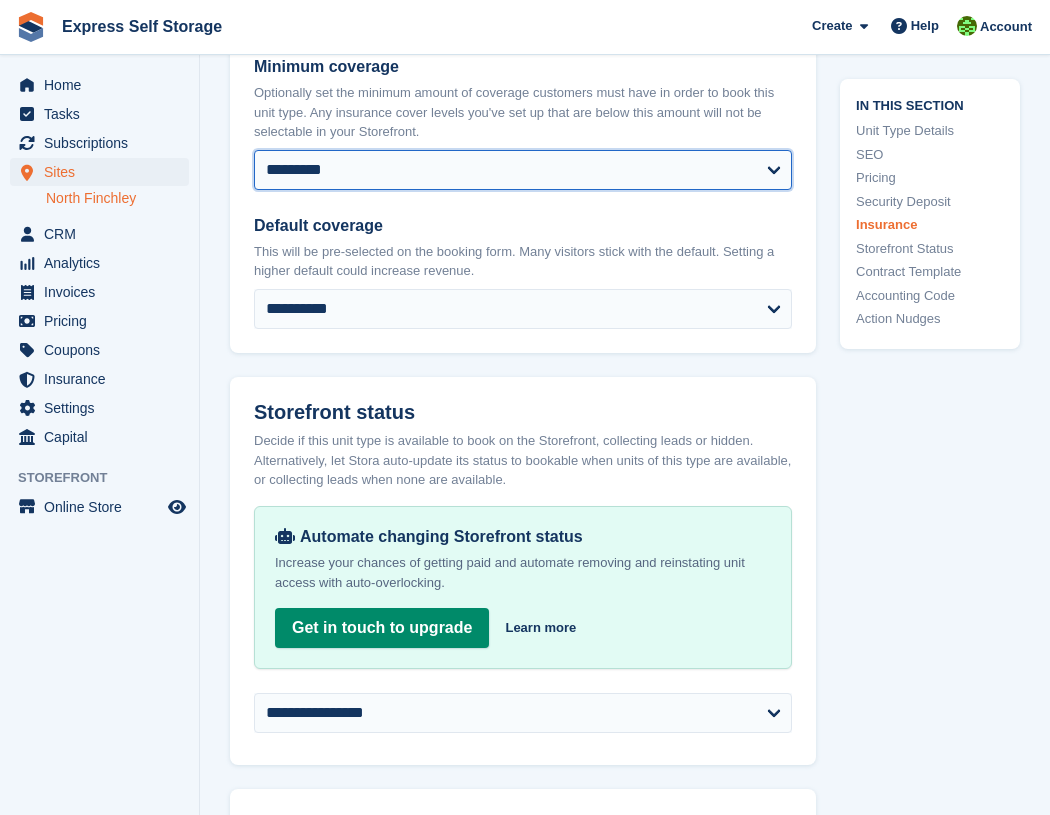 click on "**********" at bounding box center [523, 170] 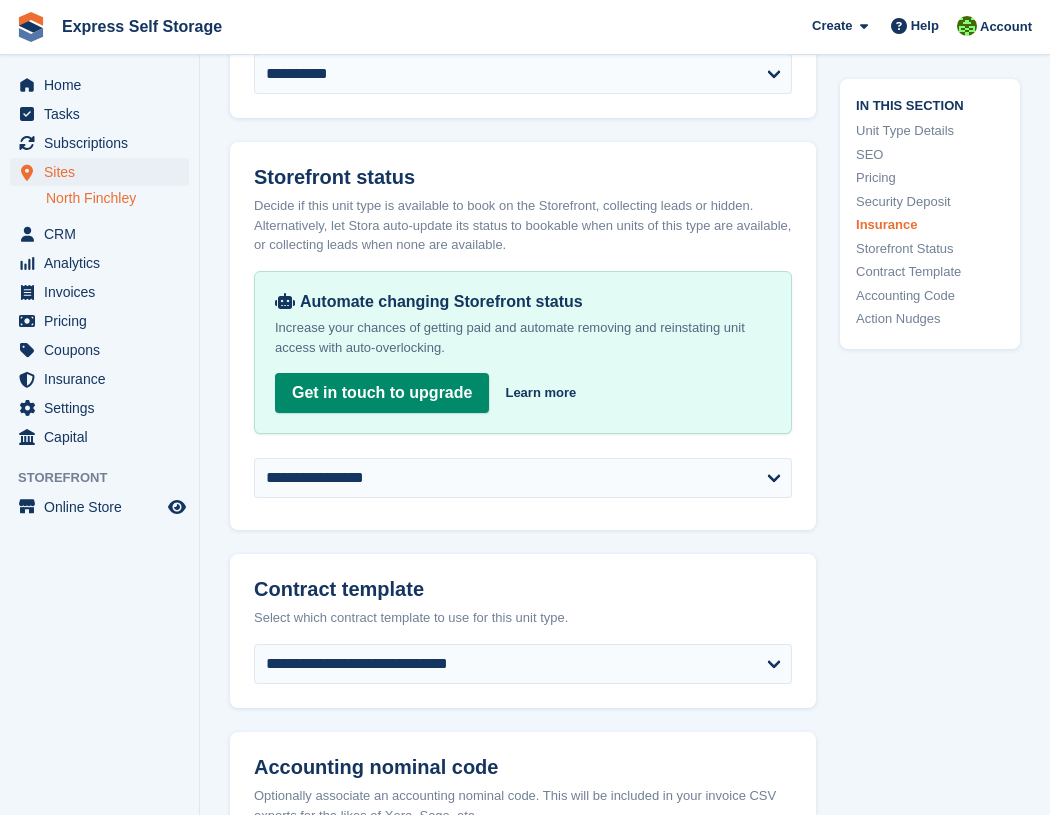 scroll, scrollTop: 3371, scrollLeft: 0, axis: vertical 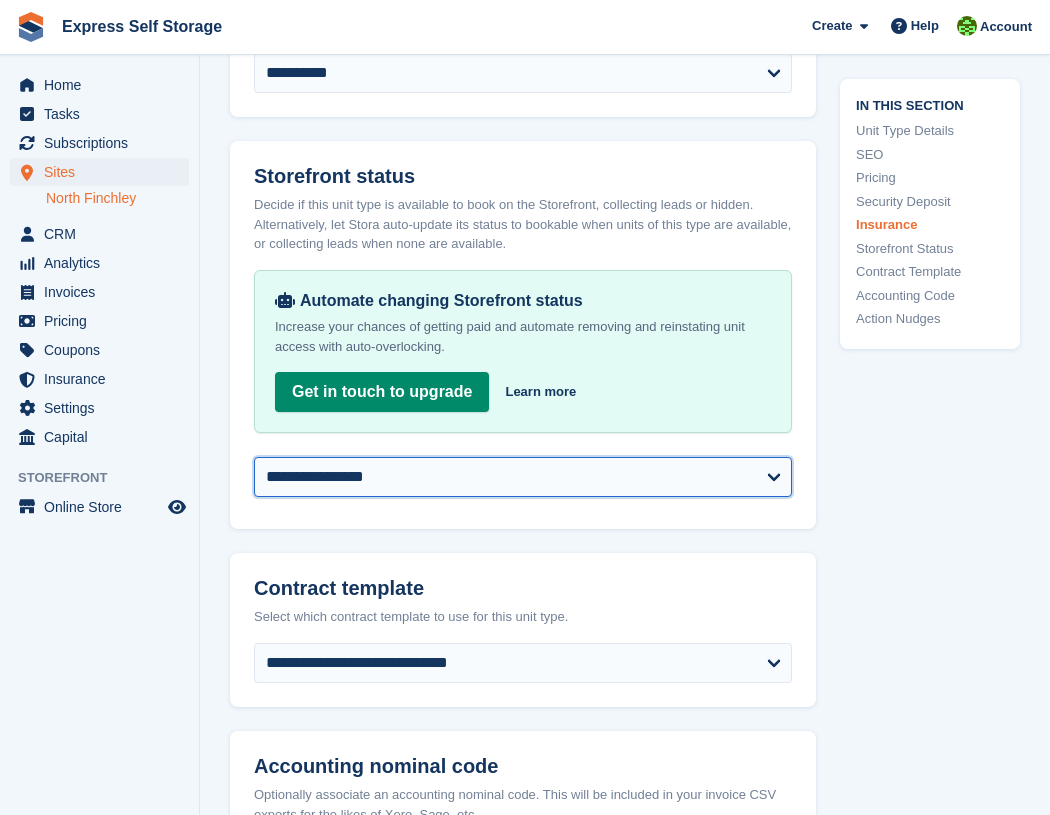 click on "**********" at bounding box center (523, 477) 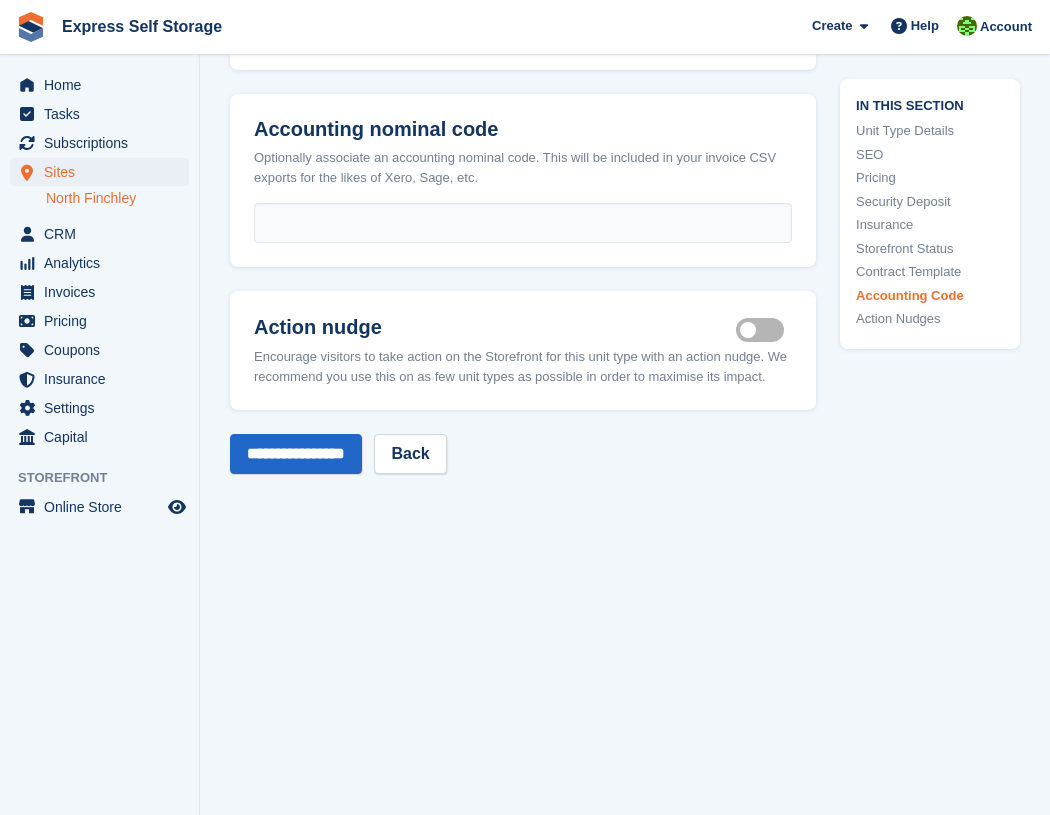 scroll, scrollTop: 4104, scrollLeft: 0, axis: vertical 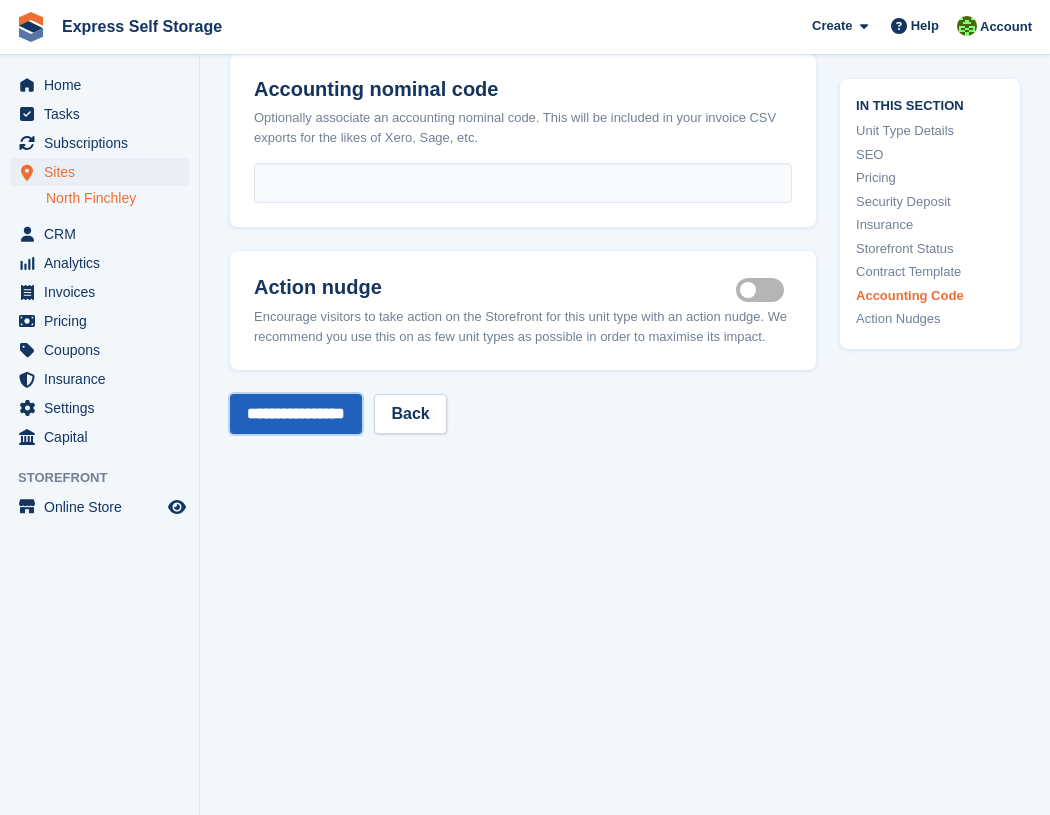 click on "**********" at bounding box center (296, 414) 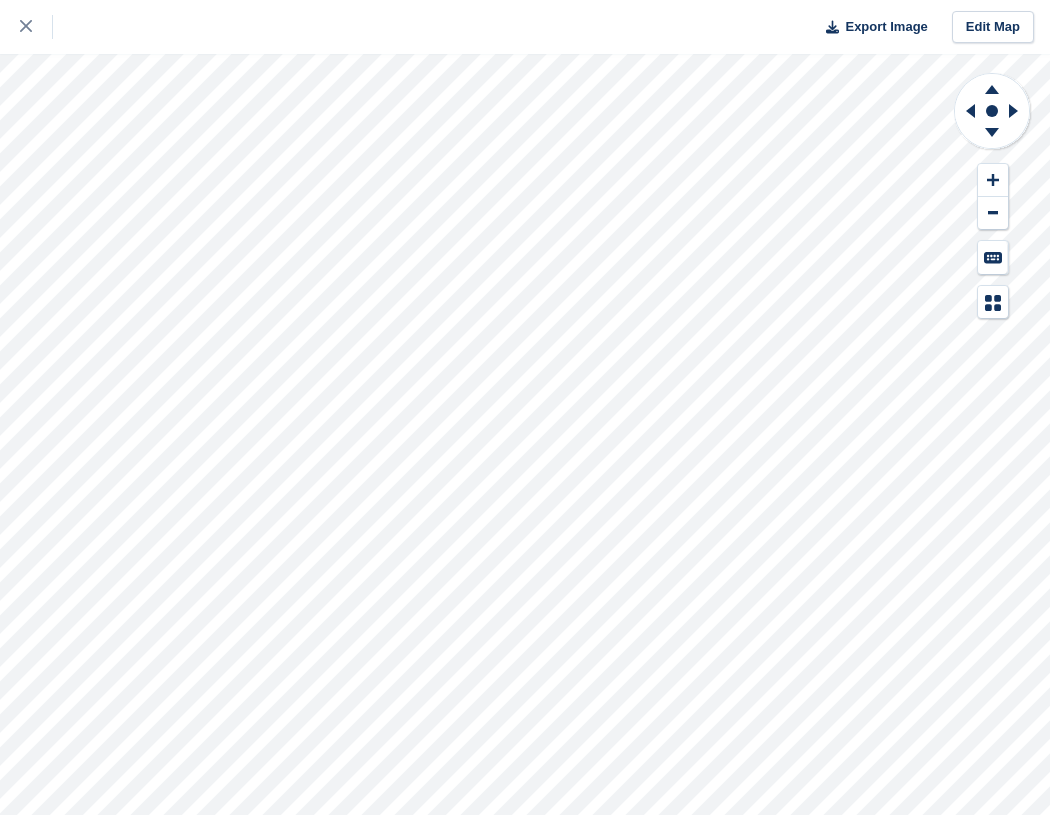 scroll, scrollTop: 0, scrollLeft: 0, axis: both 